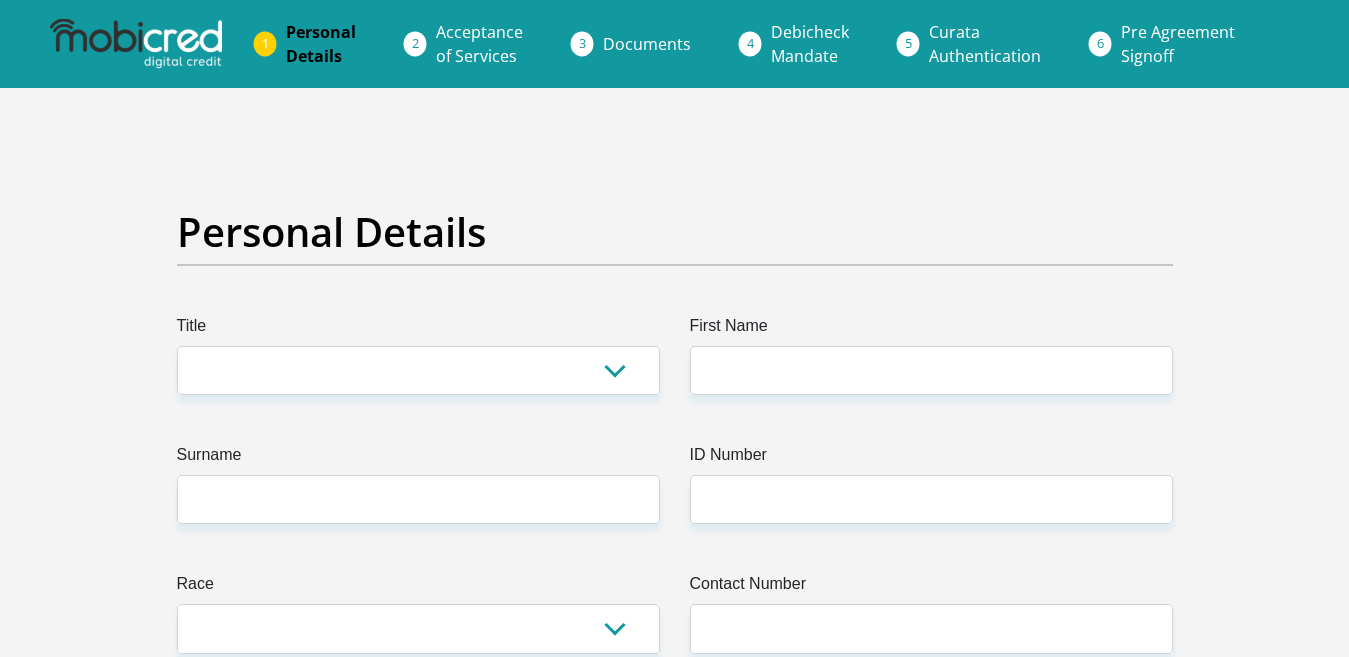 scroll, scrollTop: 0, scrollLeft: 0, axis: both 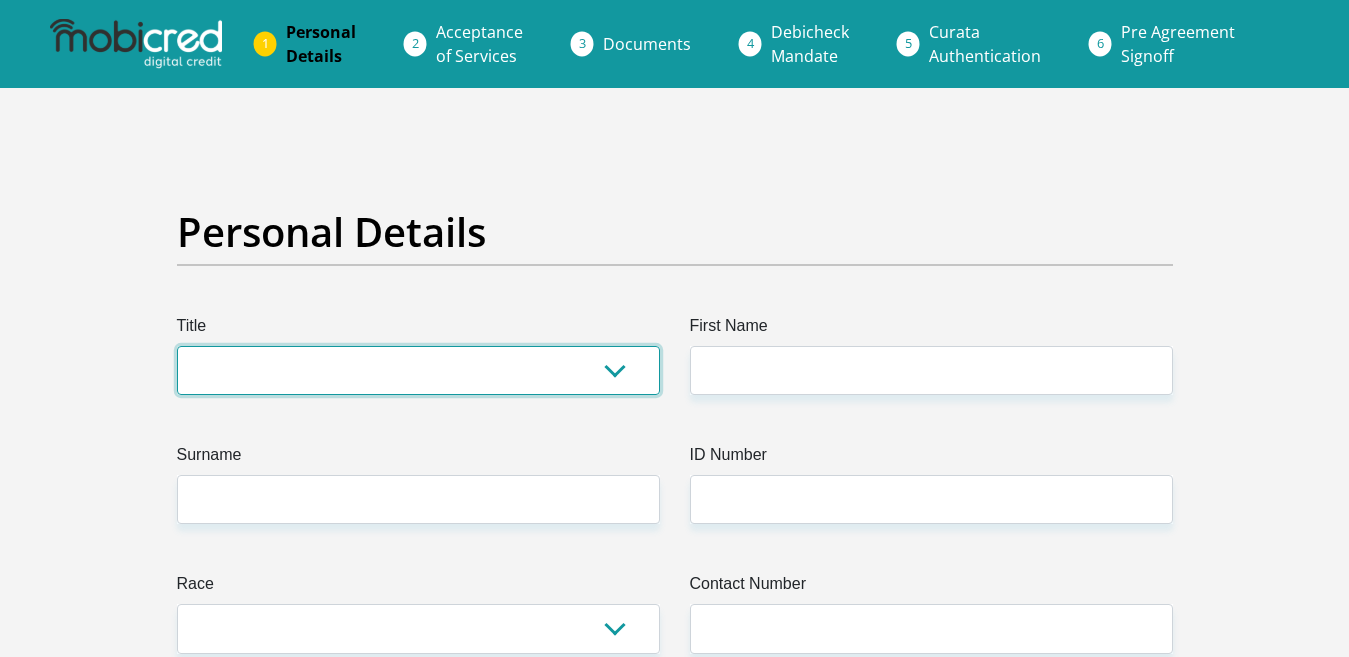 click on "Mr
Ms
Mrs
Dr
Other" at bounding box center (418, 370) 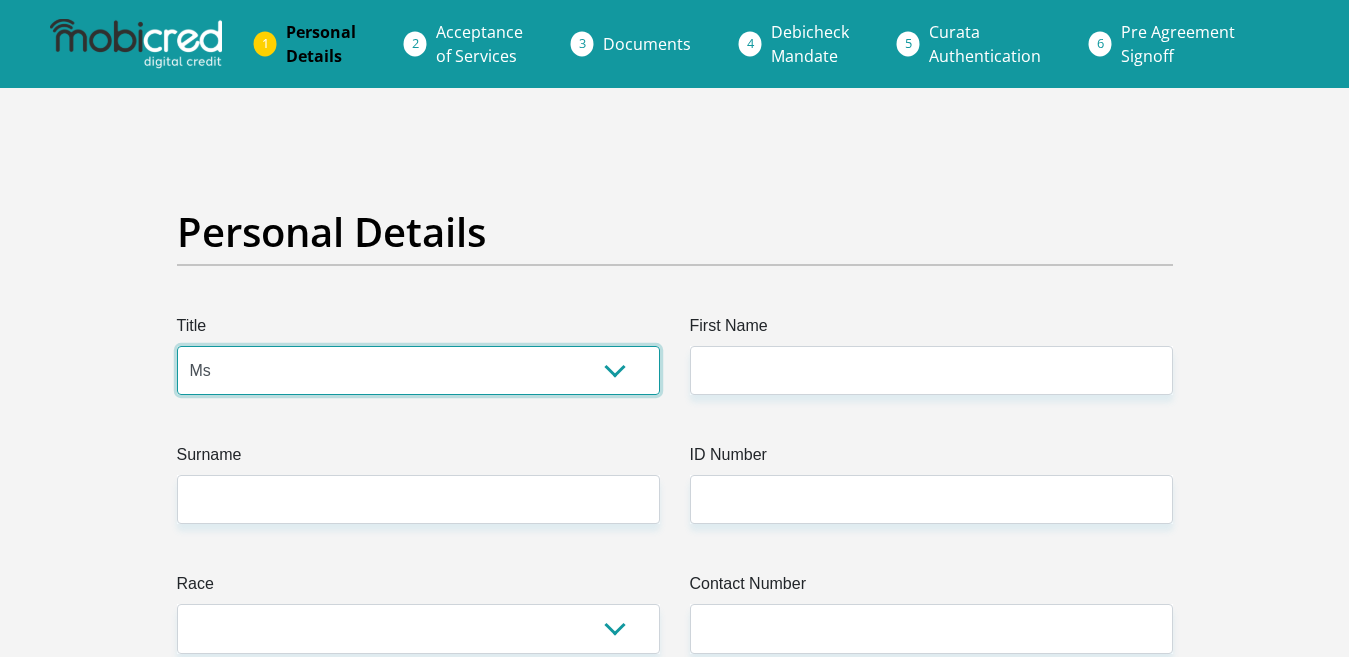 click on "Mr
Ms
Mrs
Dr
Other" at bounding box center [418, 370] 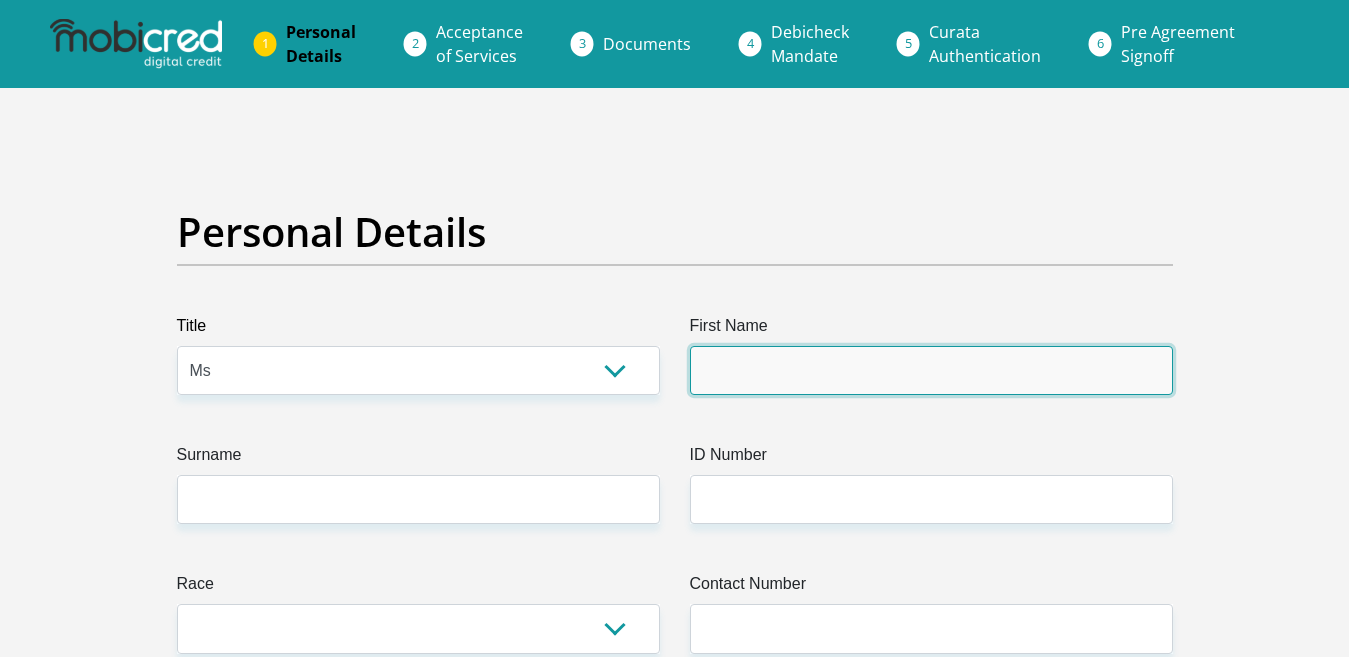 click on "First Name" at bounding box center (931, 370) 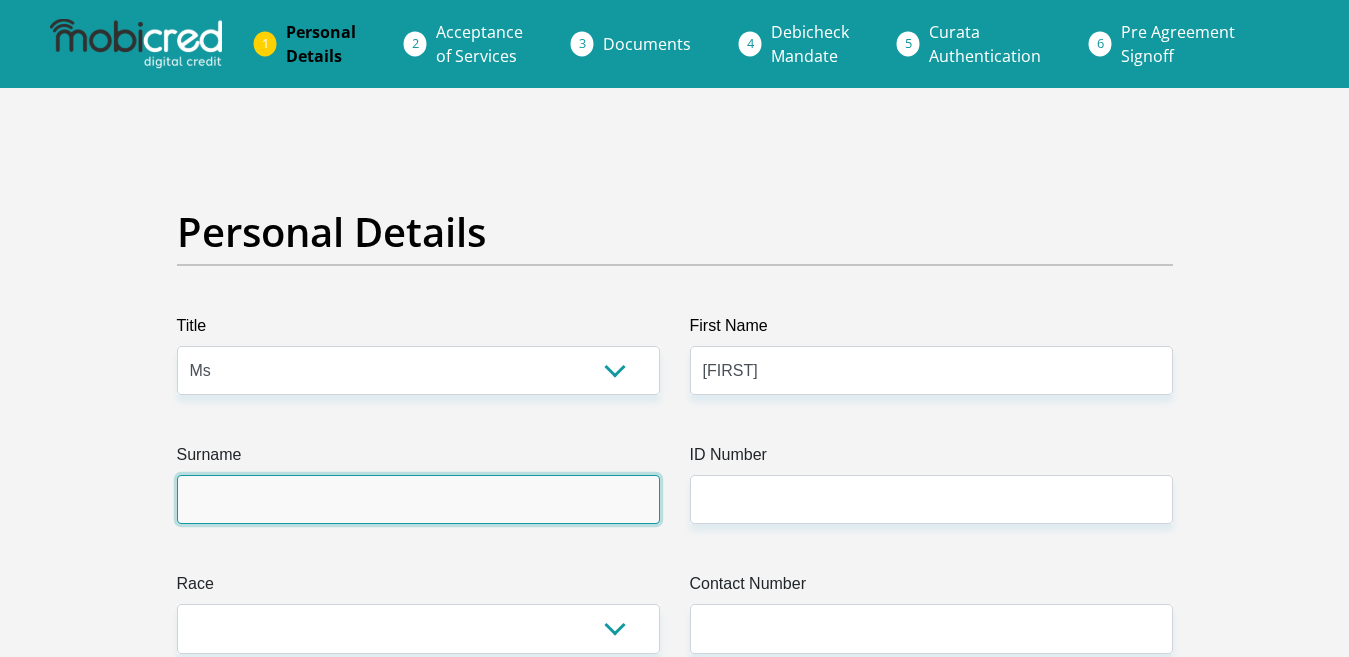 click on "Surname" at bounding box center (418, 499) 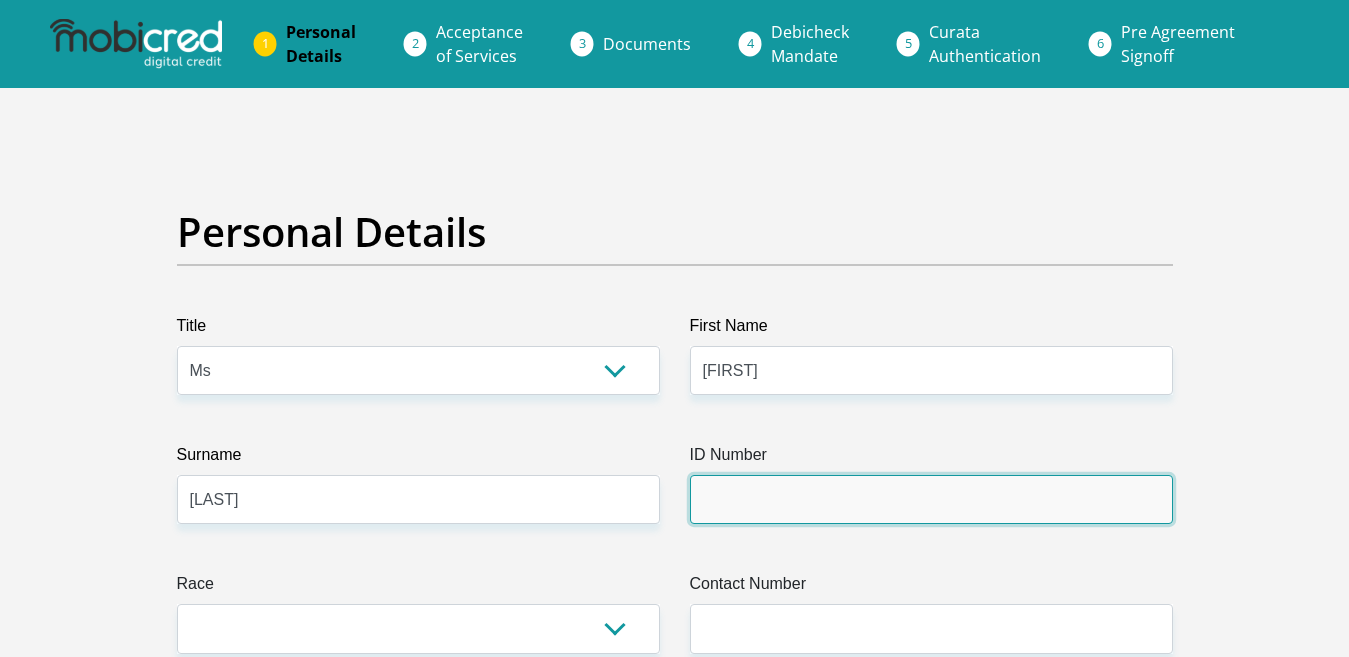 click on "ID Number" at bounding box center (931, 499) 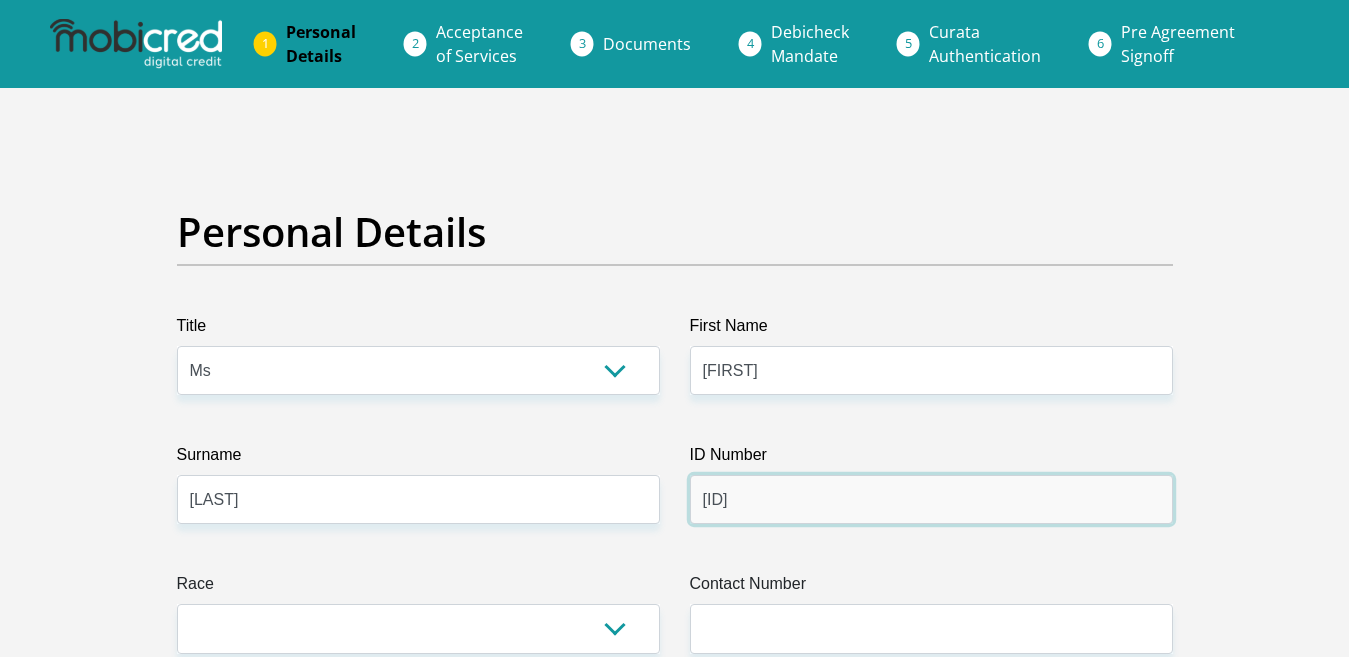scroll, scrollTop: 100, scrollLeft: 0, axis: vertical 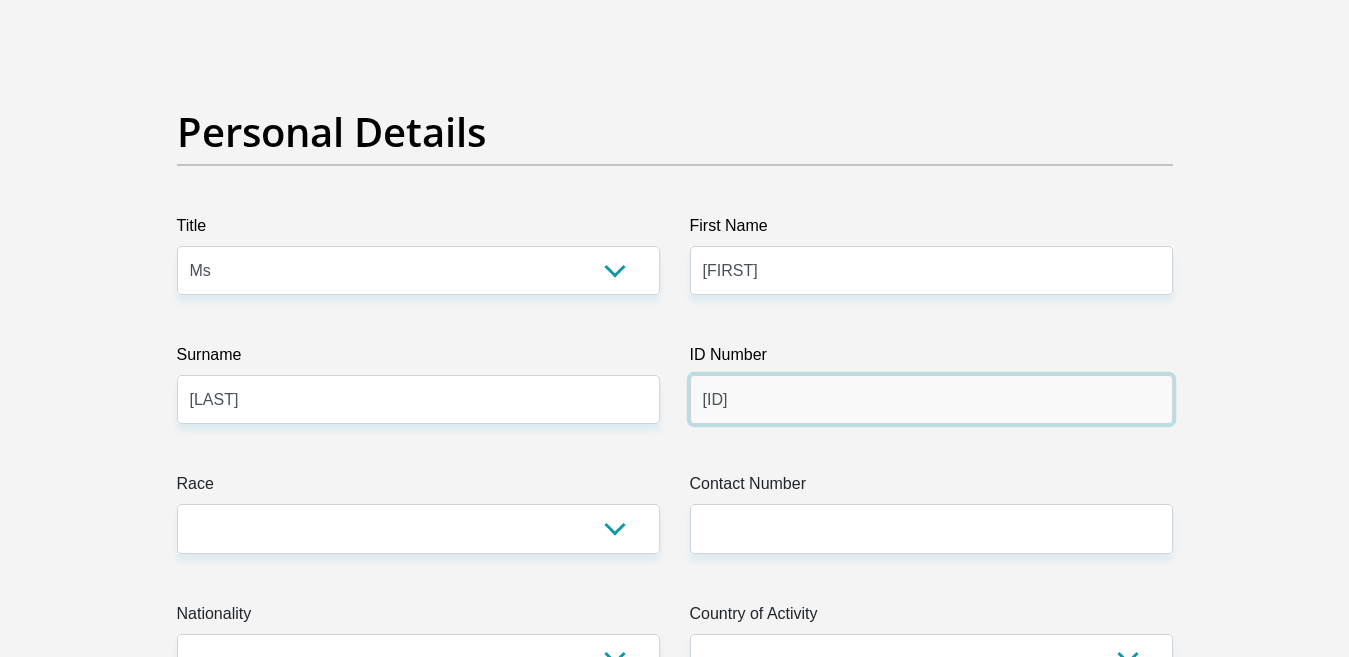 type on "[ID]" 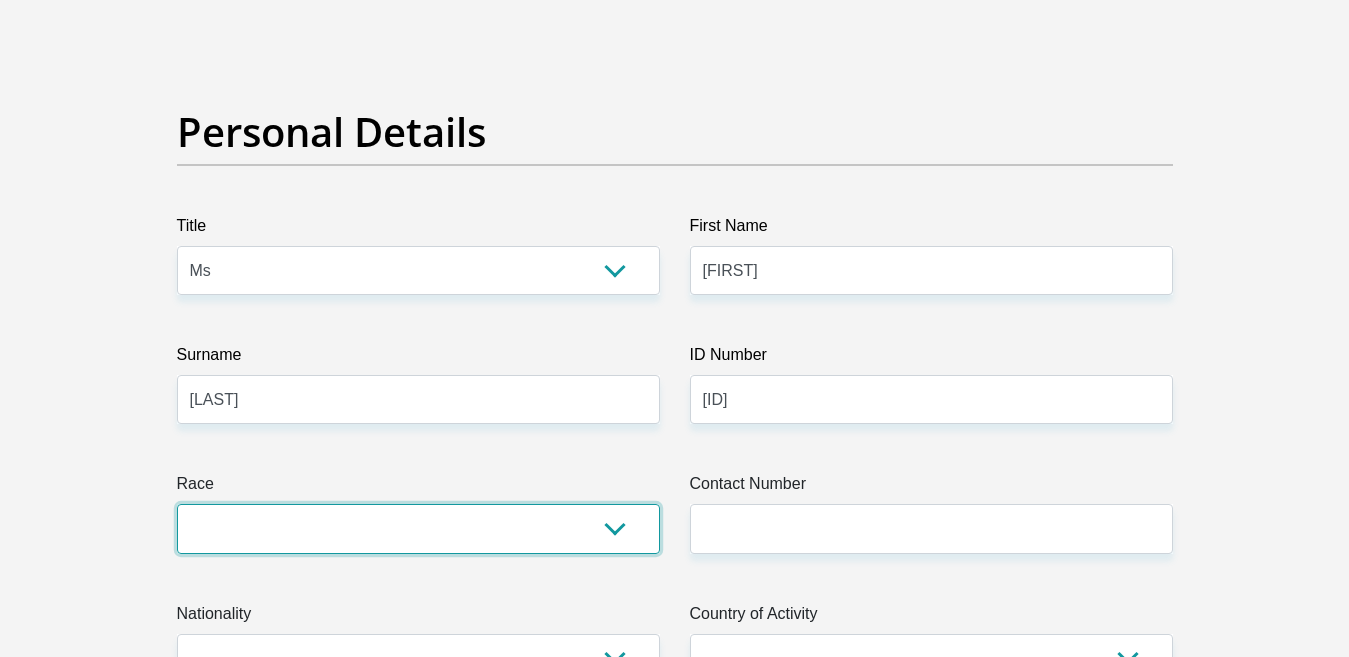 click on "Black
Coloured
Indian
White
Other" at bounding box center [418, 528] 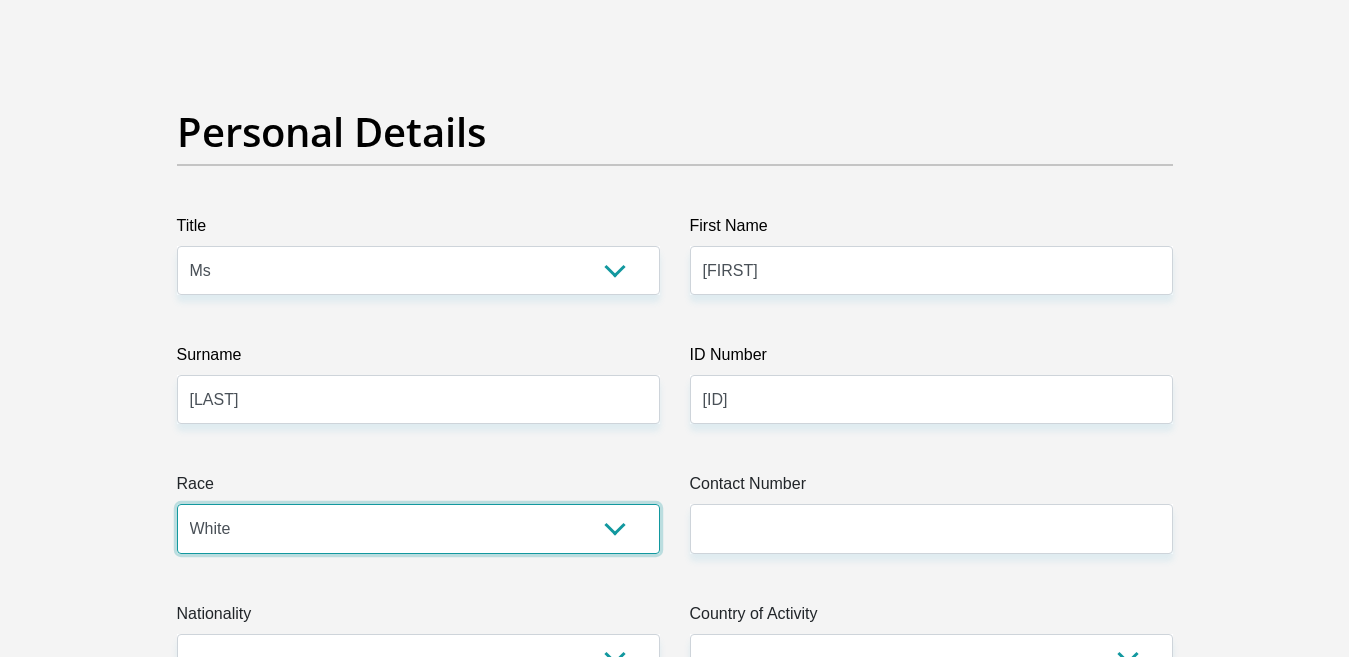 click on "Black
Coloured
Indian
White
Other" at bounding box center (418, 528) 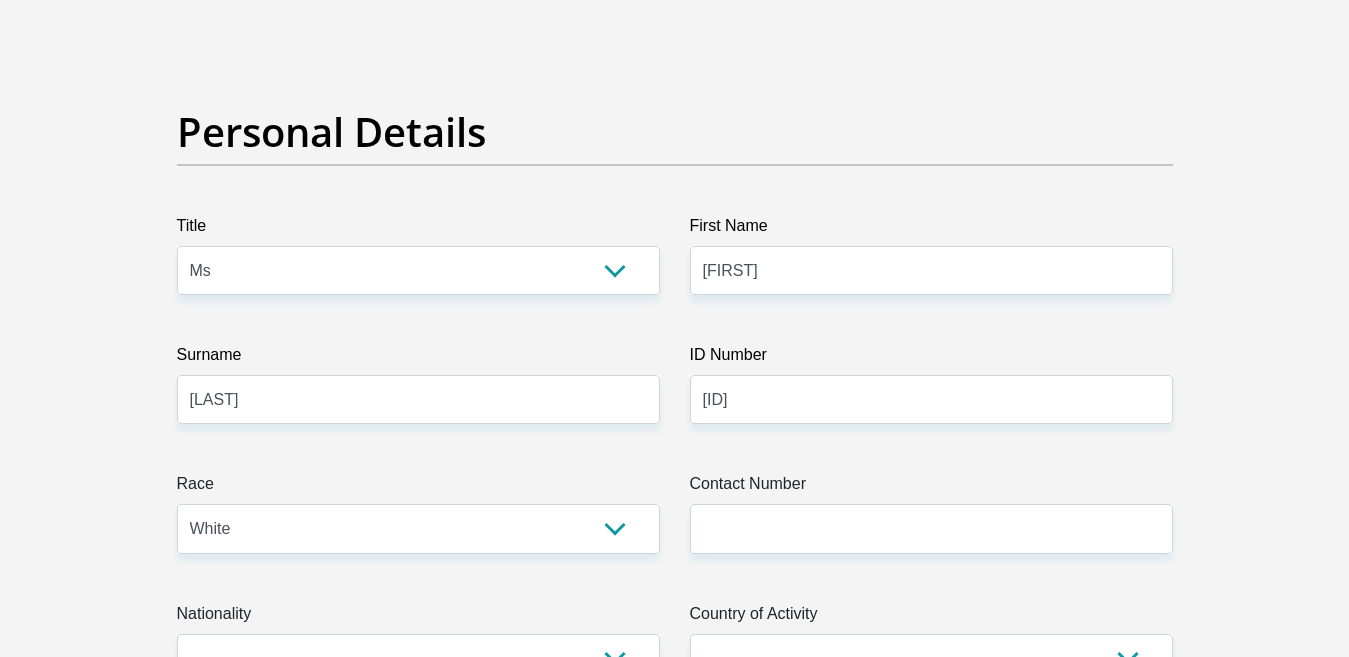 click on "Title
Mr
Ms
Mrs
Dr
Other
First Name
[FIRST]
Surname
[LAST]
ID Number
[ID]
Please input valid ID number
Race
Black
Coloured
Indian
White
Other
Contact Number
Please input valid contact number
Nationality
[COUNTRY]
Afghanistan
Aland Islands" at bounding box center (675, 3467) 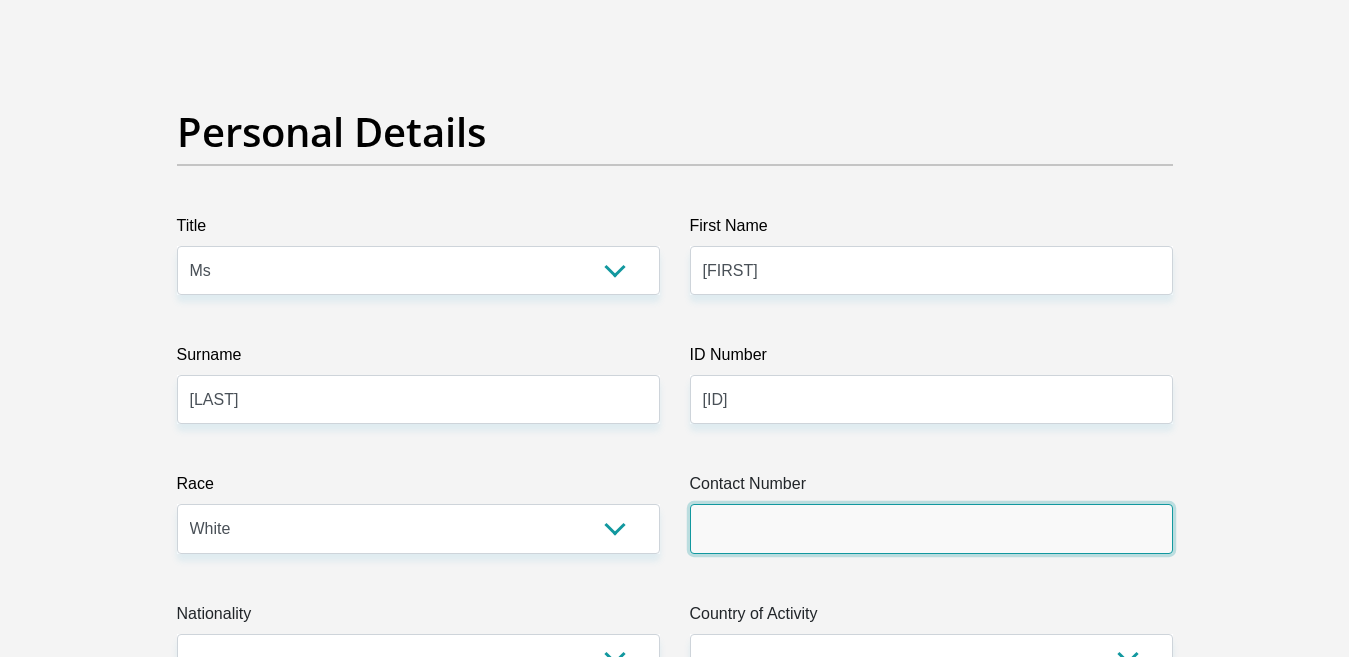click on "Contact Number" at bounding box center [931, 528] 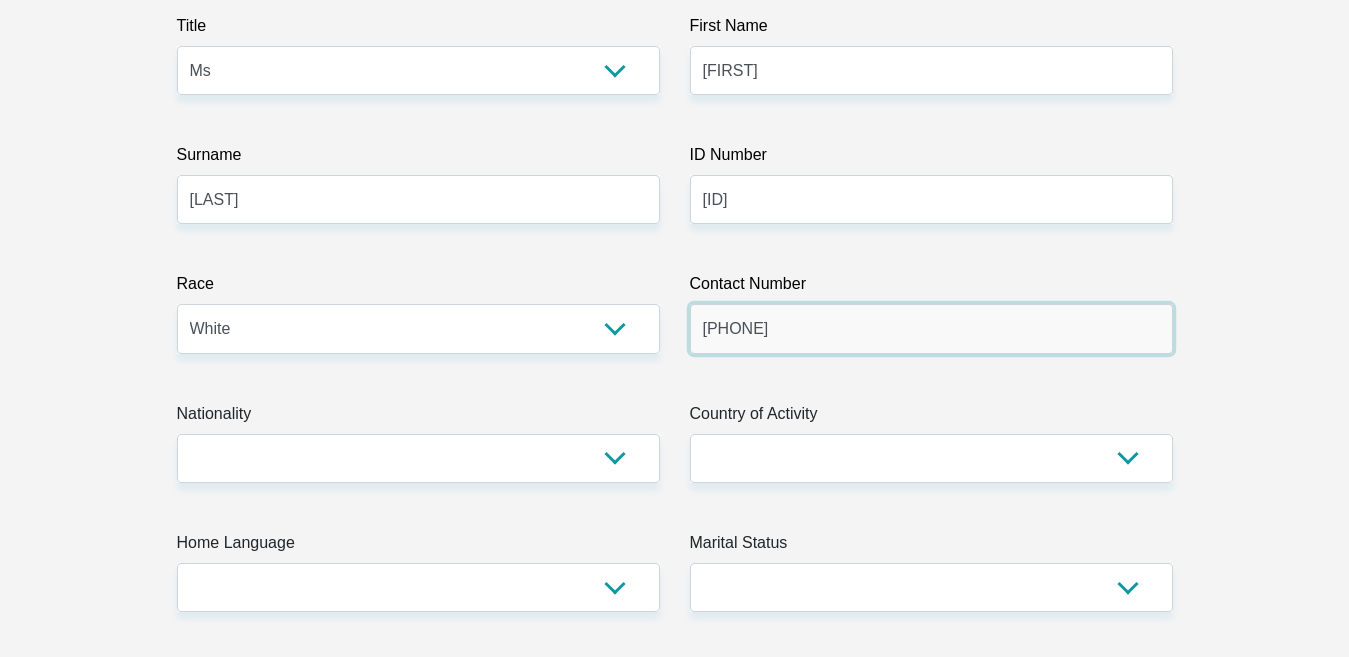 scroll, scrollTop: 400, scrollLeft: 0, axis: vertical 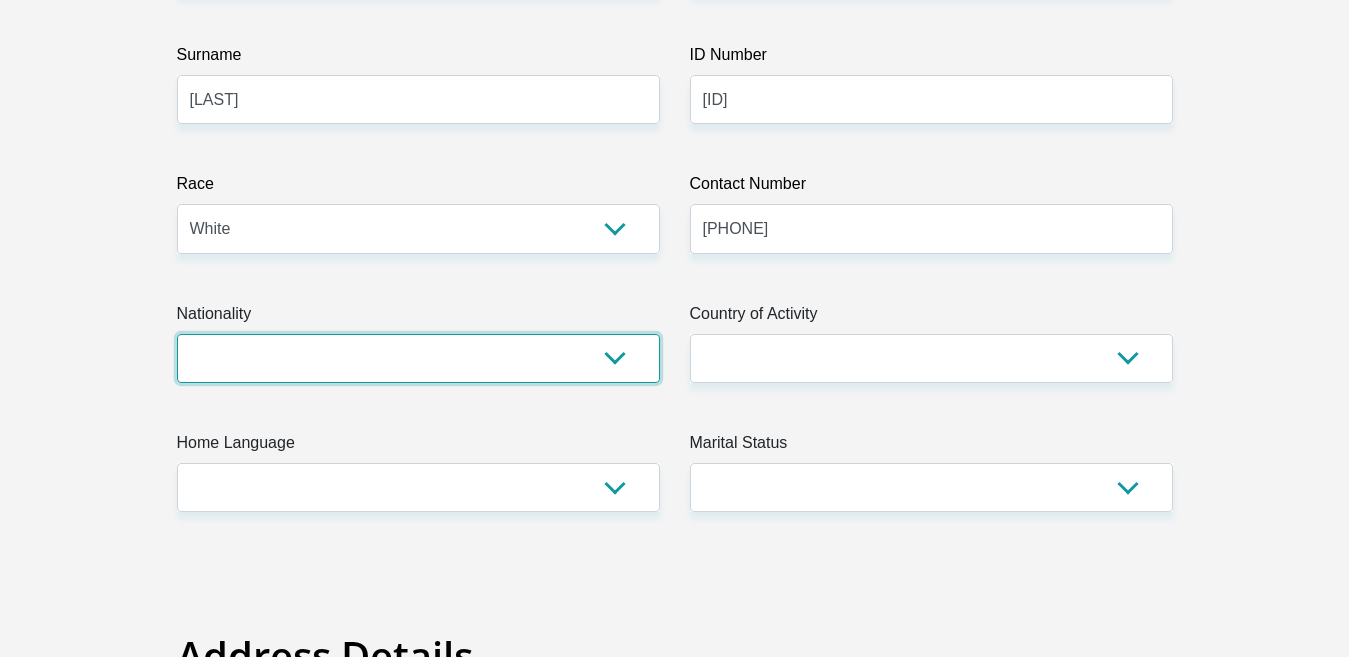 click on "South Africa
Afghanistan
Aland Islands
Albania
Algeria
America Samoa
American Virgin Islands
Andorra
Angola
Anguilla
Antarctica
Antigua and Barbuda
Argentina
Armenia
Aruba
Ascension Island
Australia
Austria
Azerbaijan
Bahamas
Bahrain
Bangladesh
Barbados
Chad" at bounding box center [418, 358] 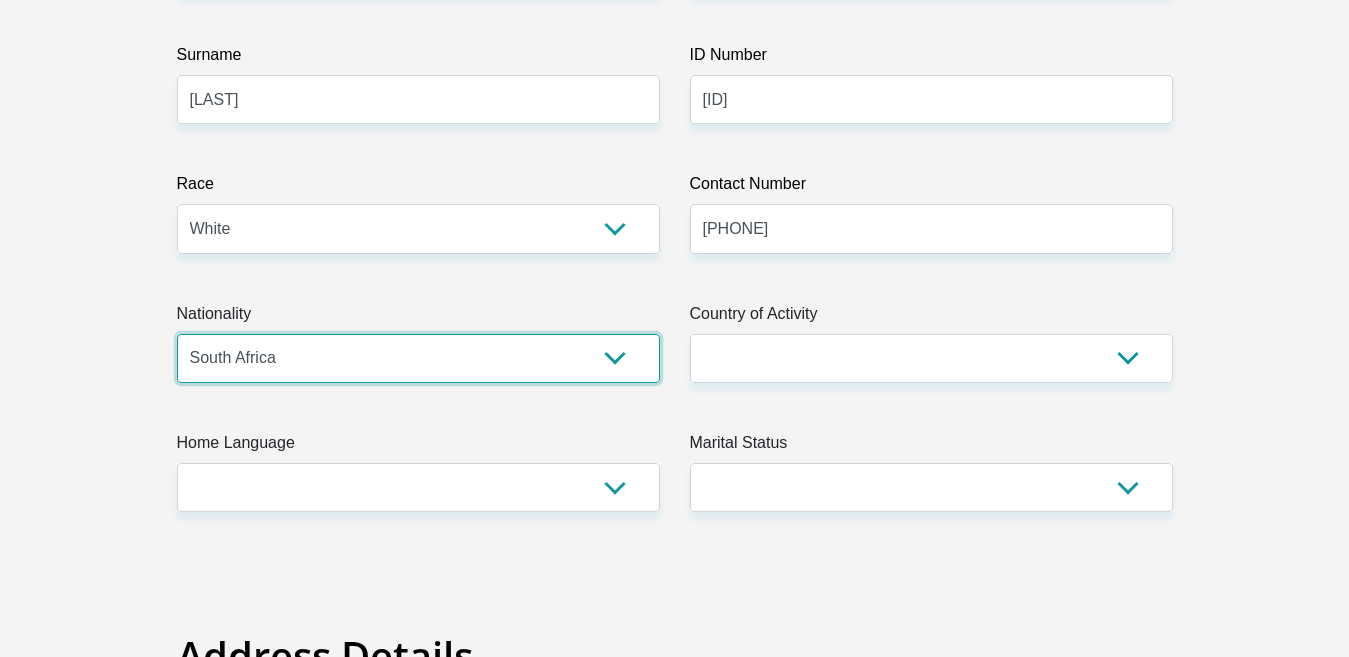 click on "South Africa
Afghanistan
Aland Islands
Albania
Algeria
America Samoa
American Virgin Islands
Andorra
Angola
Anguilla
Antarctica
Antigua and Barbuda
Argentina
Armenia
Aruba
Ascension Island
Australia
Austria
Azerbaijan
Bahamas
Bahrain
Bangladesh
Barbados
Chad" at bounding box center [418, 358] 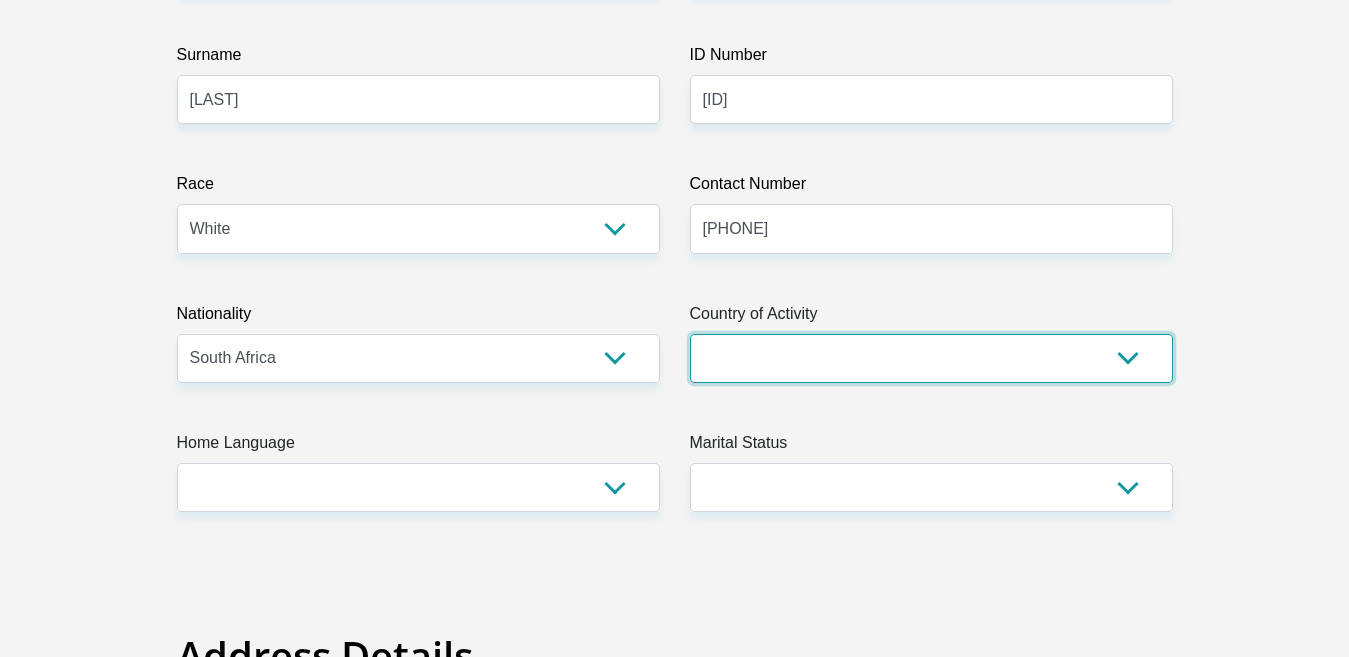click on "South Africa
Afghanistan
Aland Islands
Albania
Algeria
America Samoa
American Virgin Islands
Andorra
Angola
Anguilla
Antarctica
Antigua and Barbuda
Argentina
Armenia
Aruba
Ascension Island
Australia
Austria
Azerbaijan
Chad" at bounding box center (931, 358) 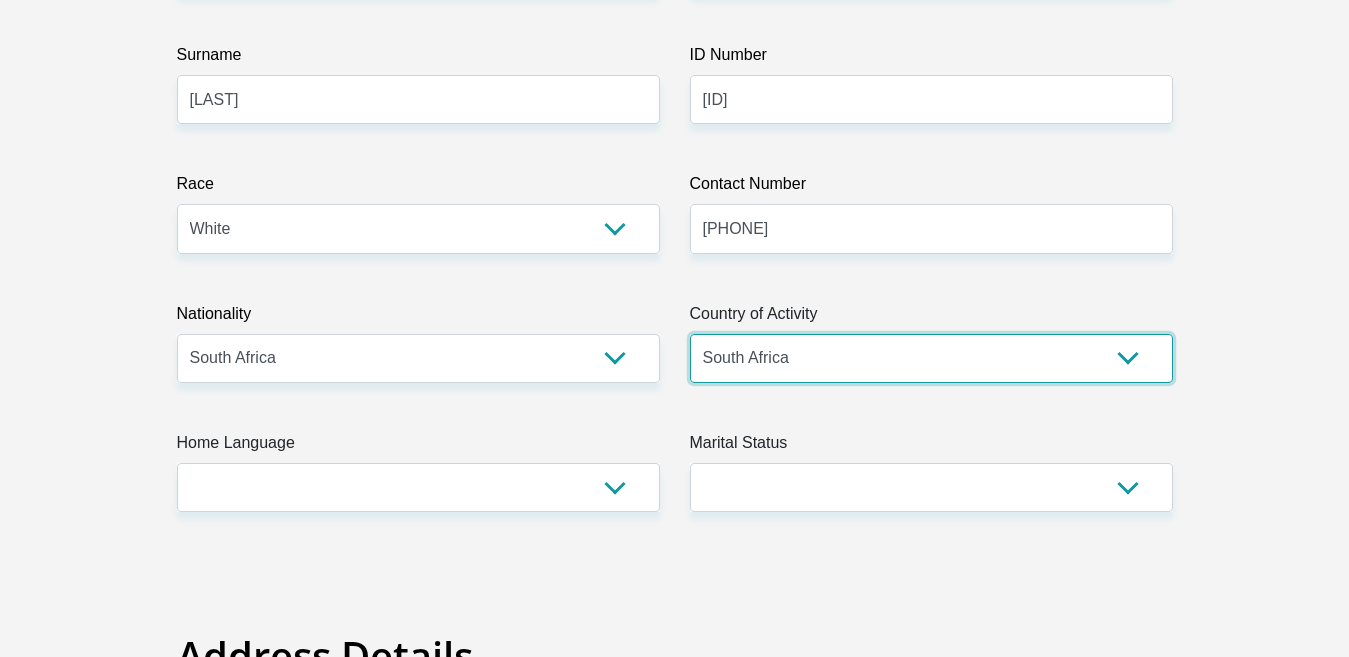 click on "South Africa
Afghanistan
Aland Islands
Albania
Algeria
America Samoa
American Virgin Islands
Andorra
Angola
Anguilla
Antarctica
Antigua and Barbuda
Argentina
Armenia
Aruba
Ascension Island
Australia
Austria
Azerbaijan
Chad" at bounding box center [931, 358] 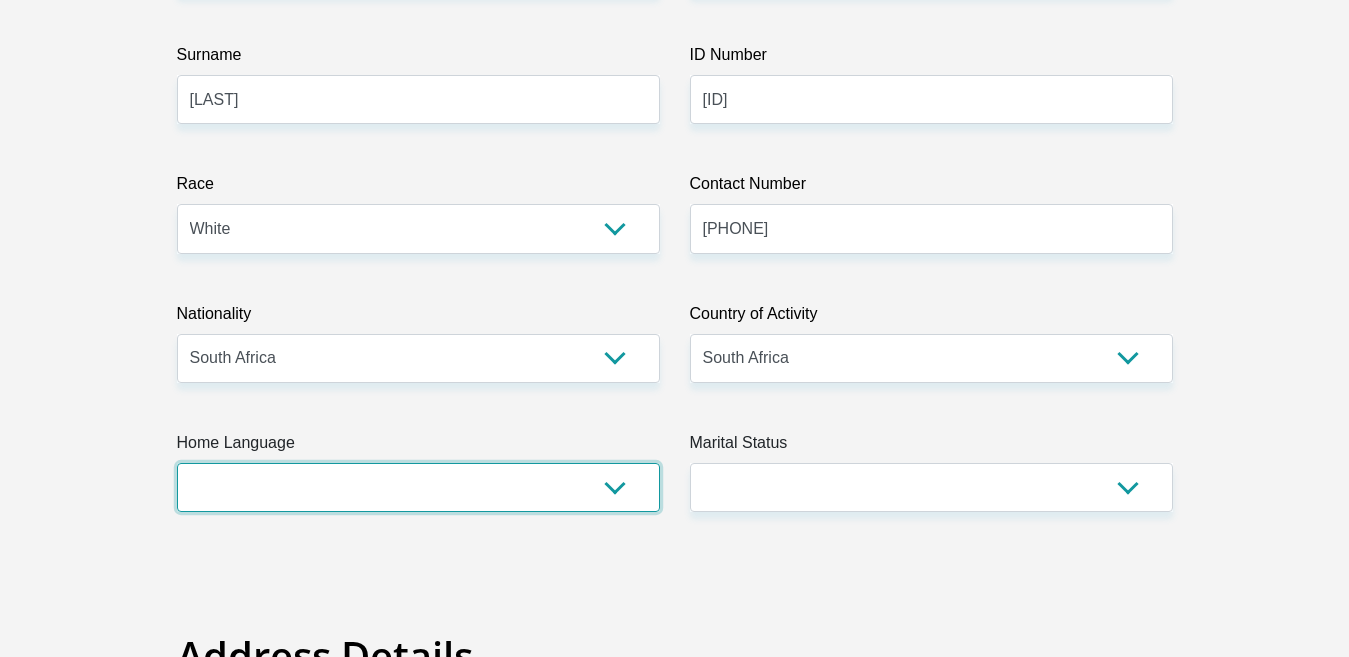 click on "Afrikaans
English
Sepedi
South Ndebele
Southern Sotho
Swati
Tsonga
Tswana
Venda
Xhosa
Zulu
Other" at bounding box center [418, 487] 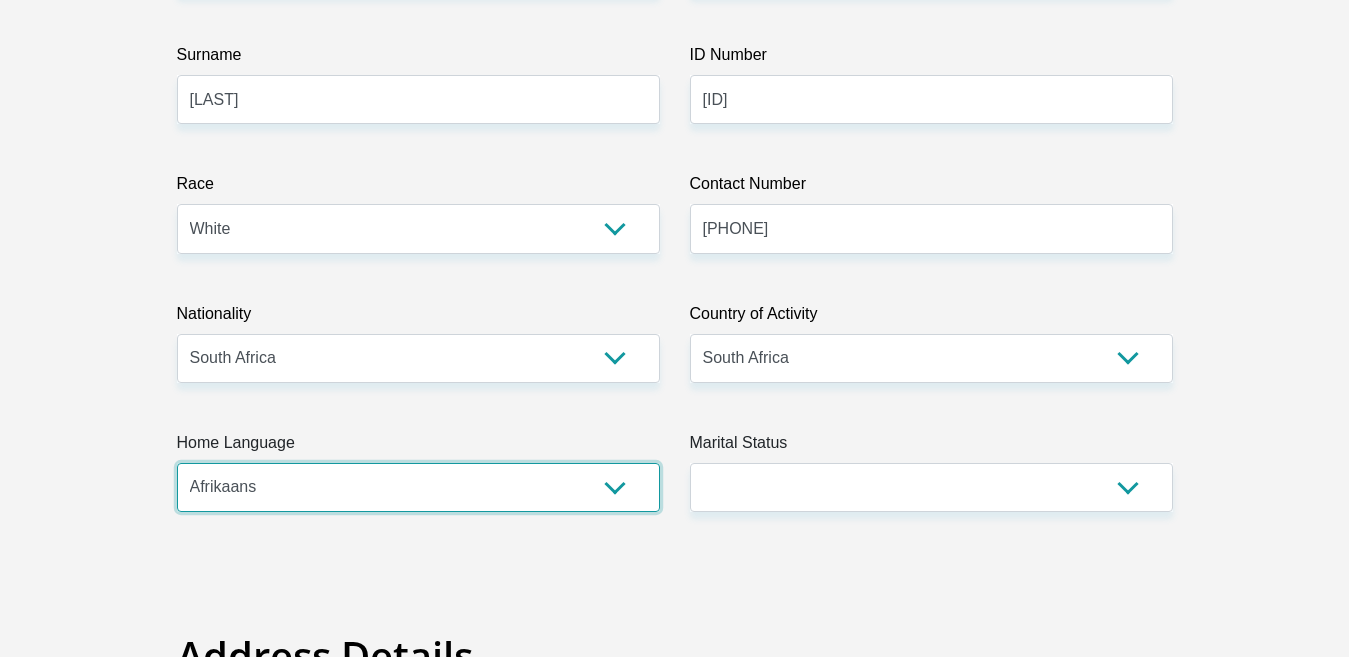 click on "Afrikaans
English
Sepedi
South Ndebele
Southern Sotho
Swati
Tsonga
Tswana
Venda
Xhosa
Zulu
Other" at bounding box center (418, 487) 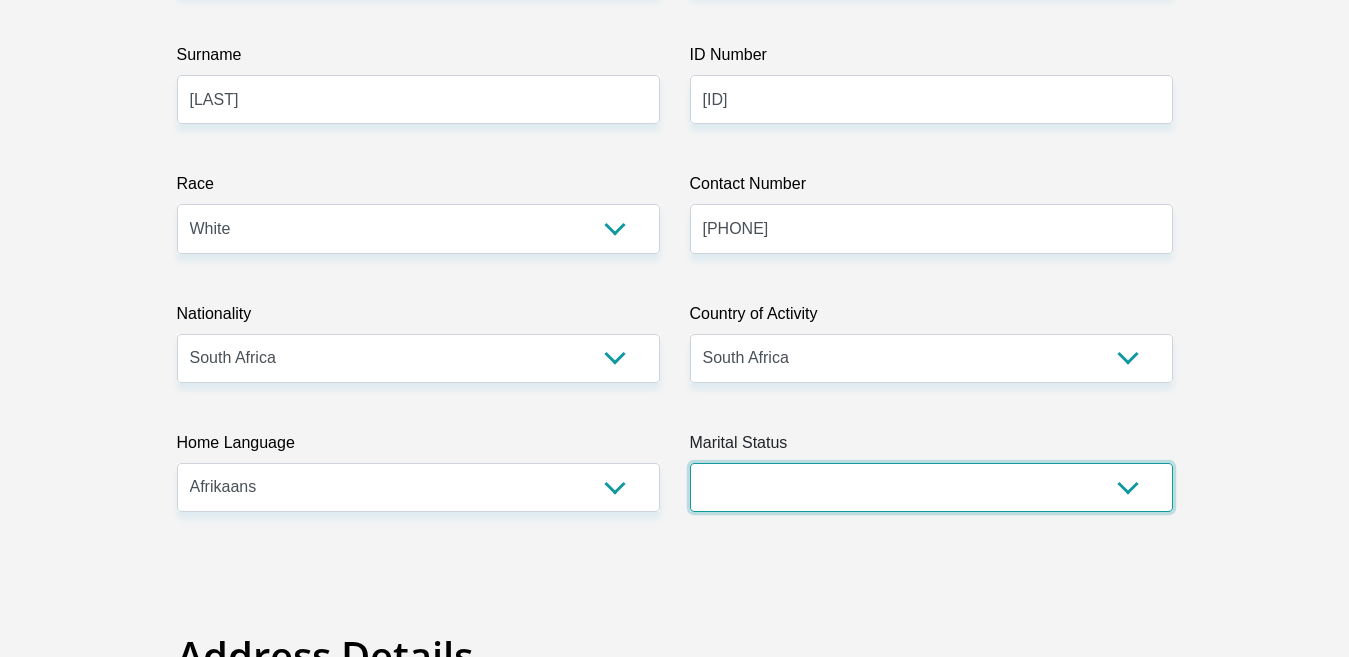 click on "Married ANC
Single
Divorced
Widowed
Married COP or Customary Law" at bounding box center [931, 487] 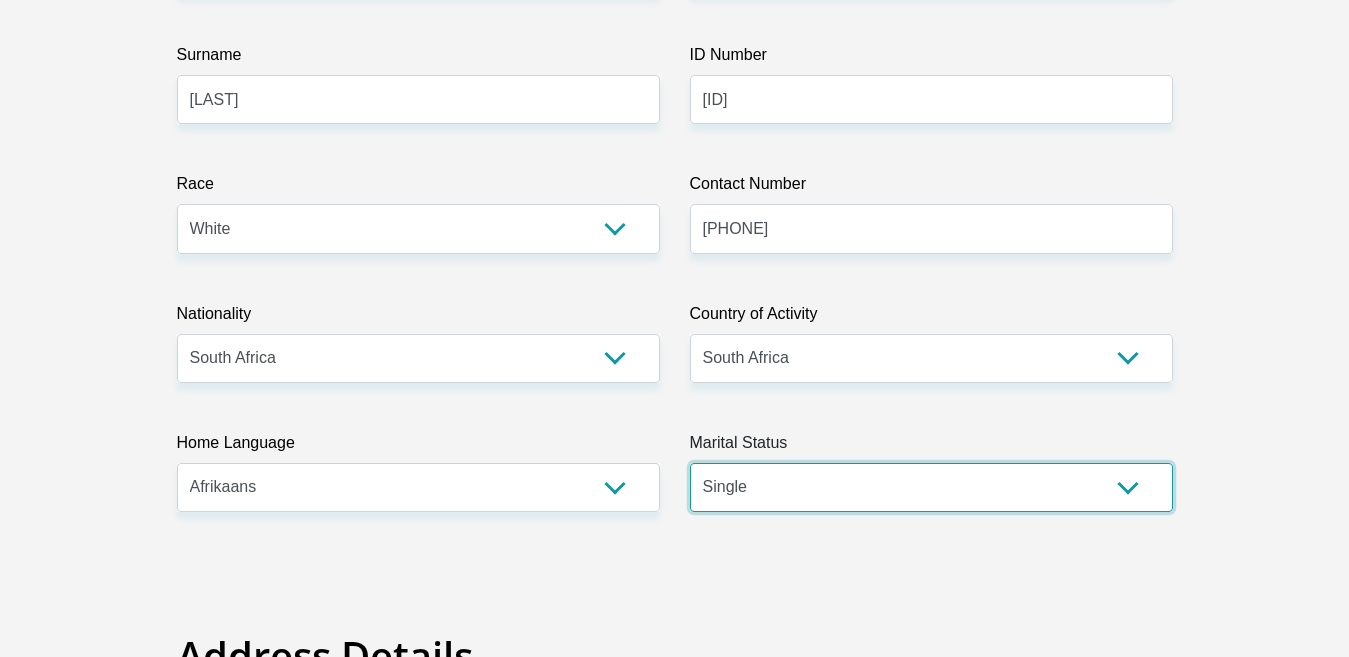 click on "Married ANC
Single
Divorced
Widowed
Married COP or Customary Law" at bounding box center [931, 487] 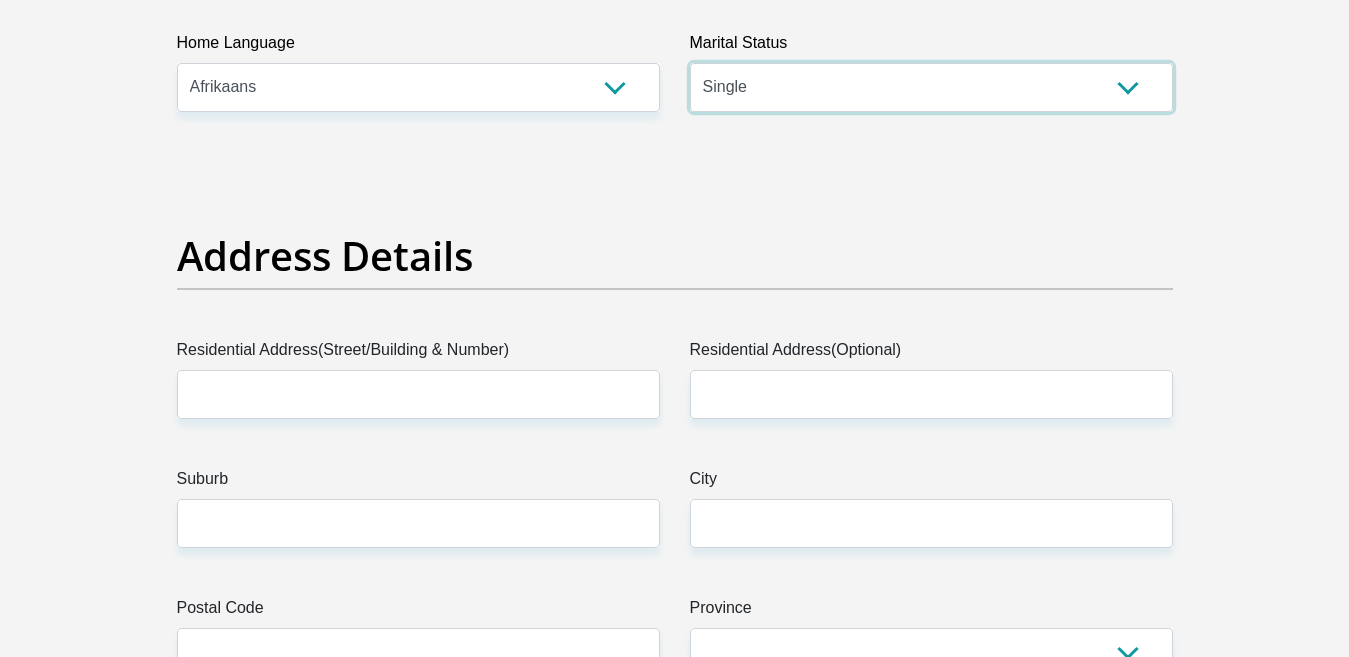 scroll, scrollTop: 1000, scrollLeft: 0, axis: vertical 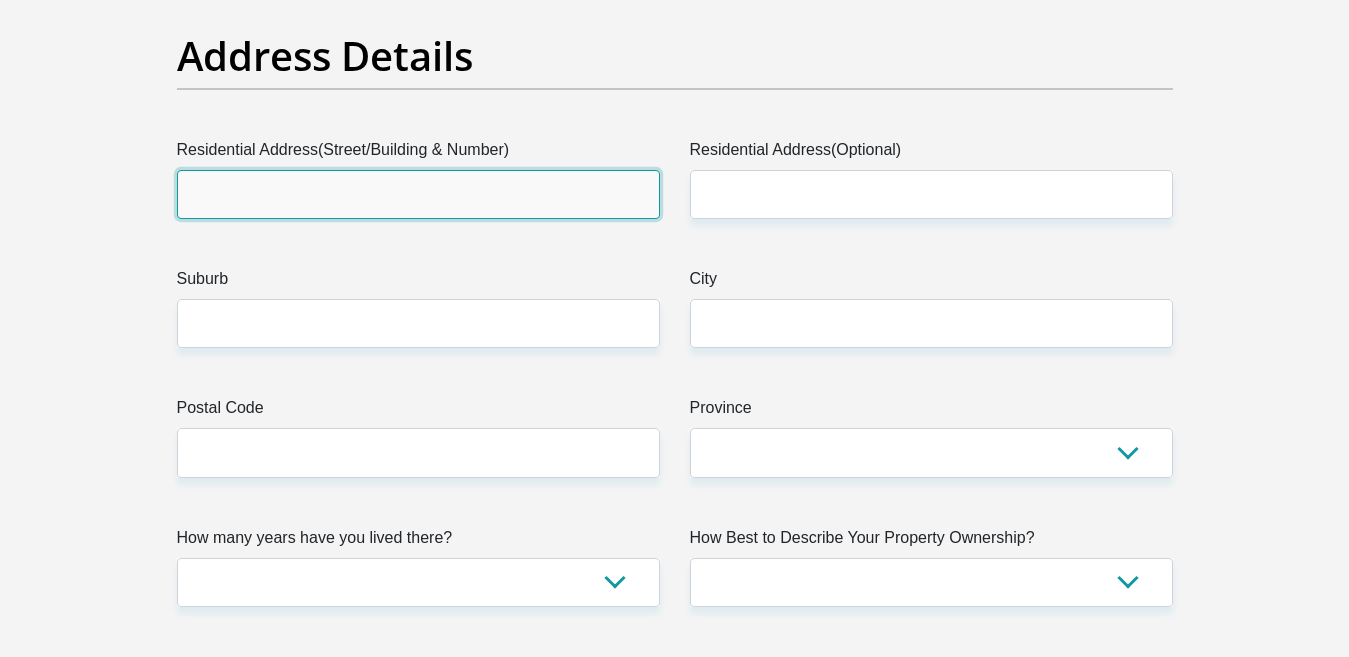 click on "Residential Address(Street/Building & Number)" at bounding box center (418, 194) 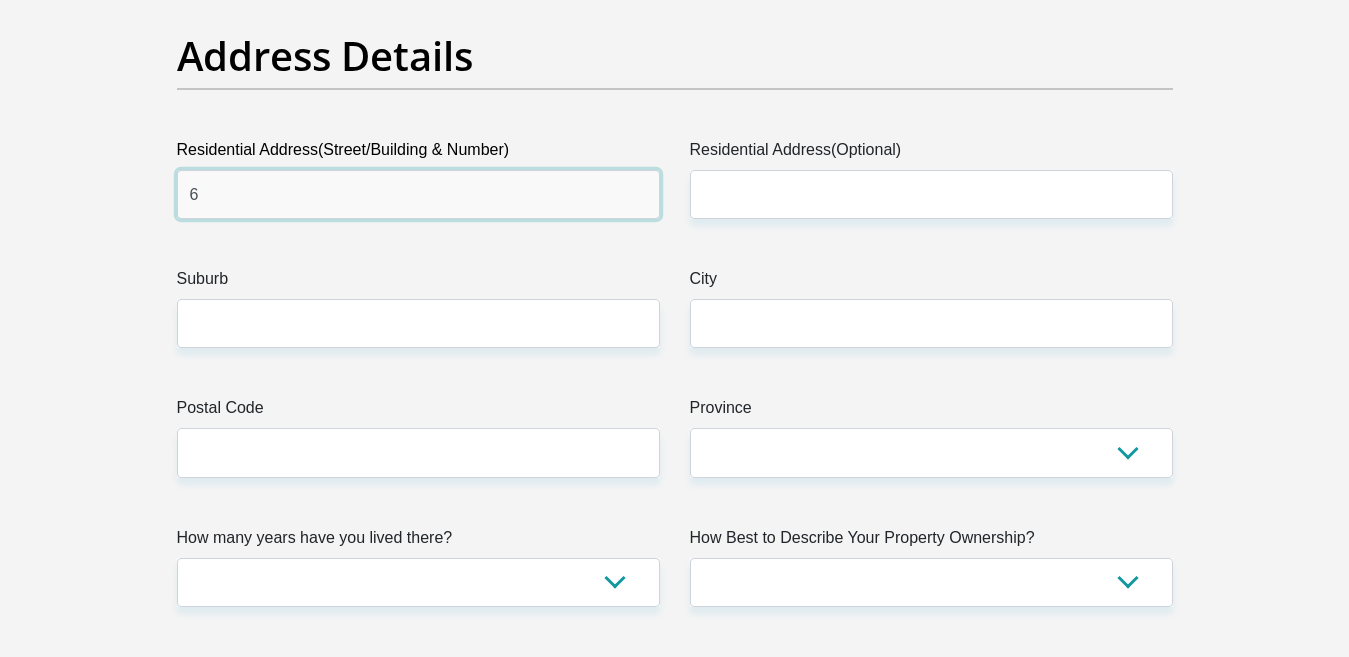 type on "[NUMBER] [STREET] [LAST] [STREET]" 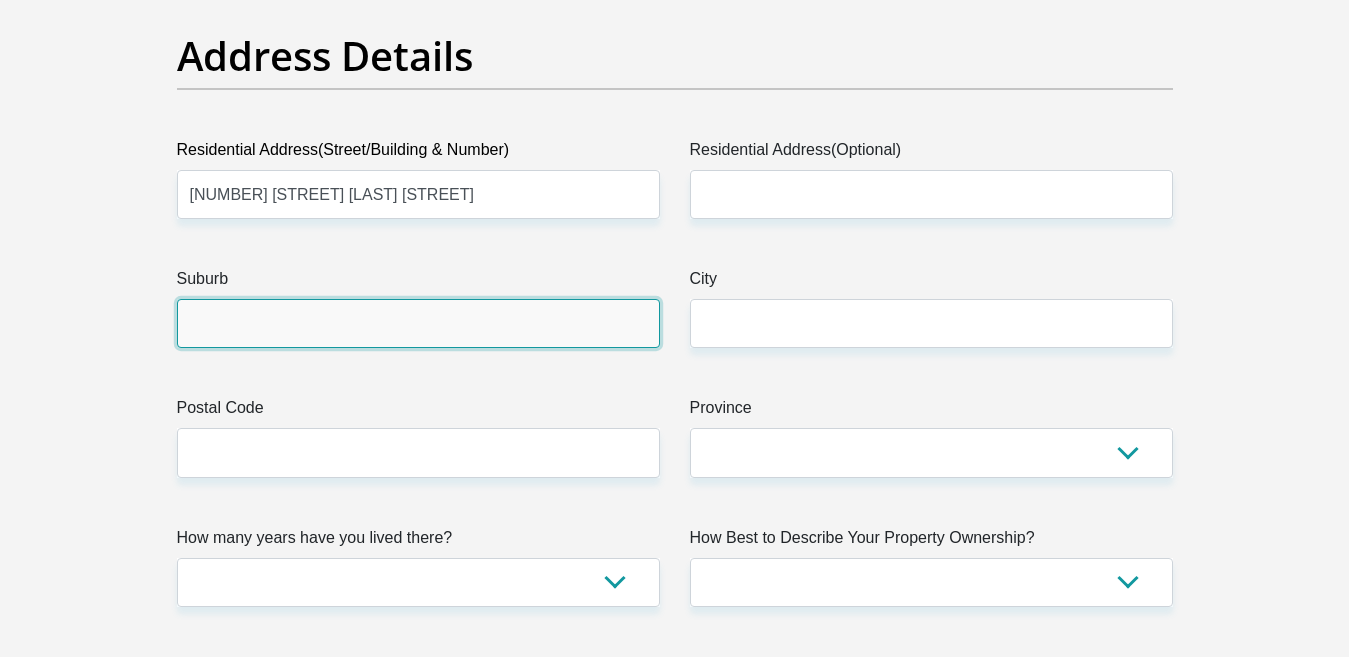 click on "Suburb" at bounding box center (418, 323) 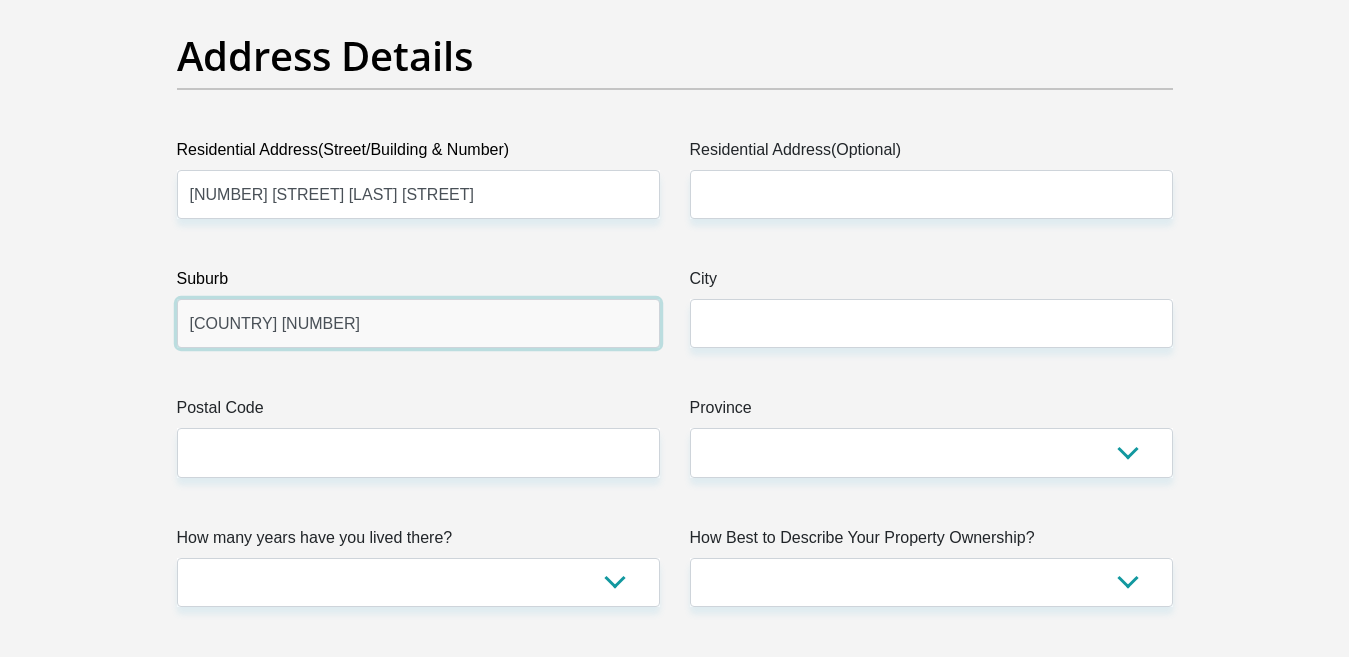 type on "[COUNTRY] [NUMBER]" 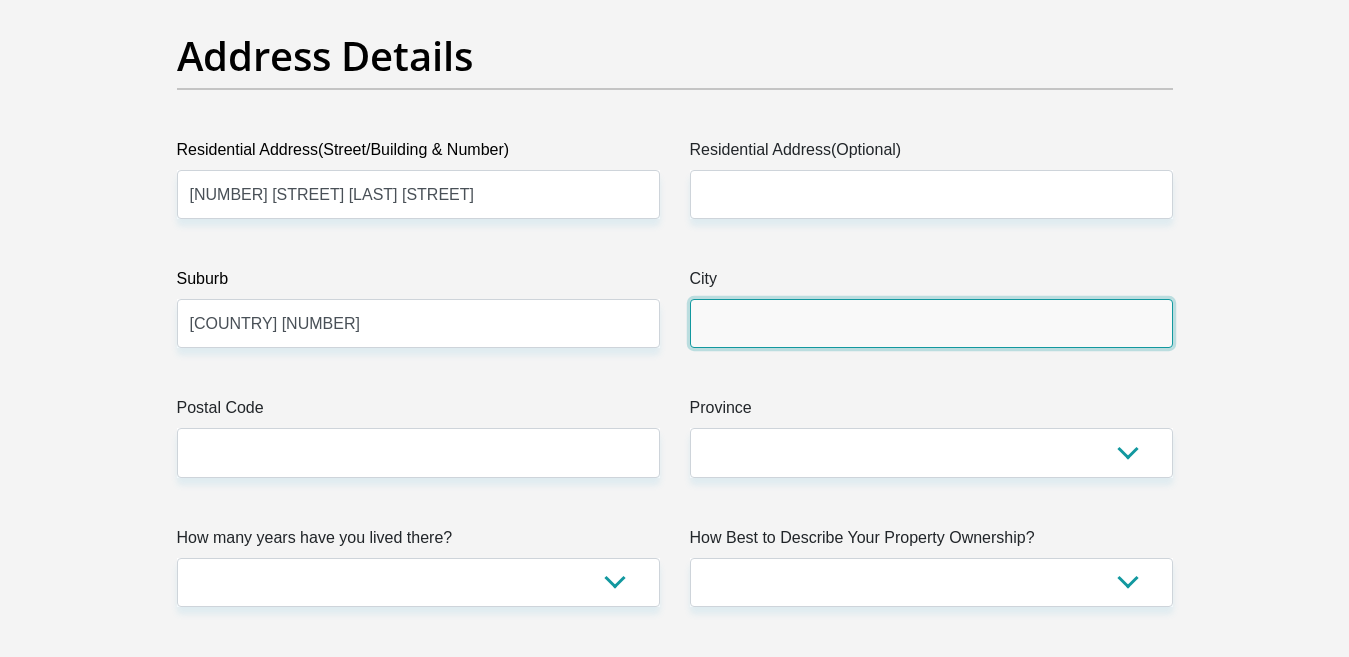click on "City" at bounding box center (931, 323) 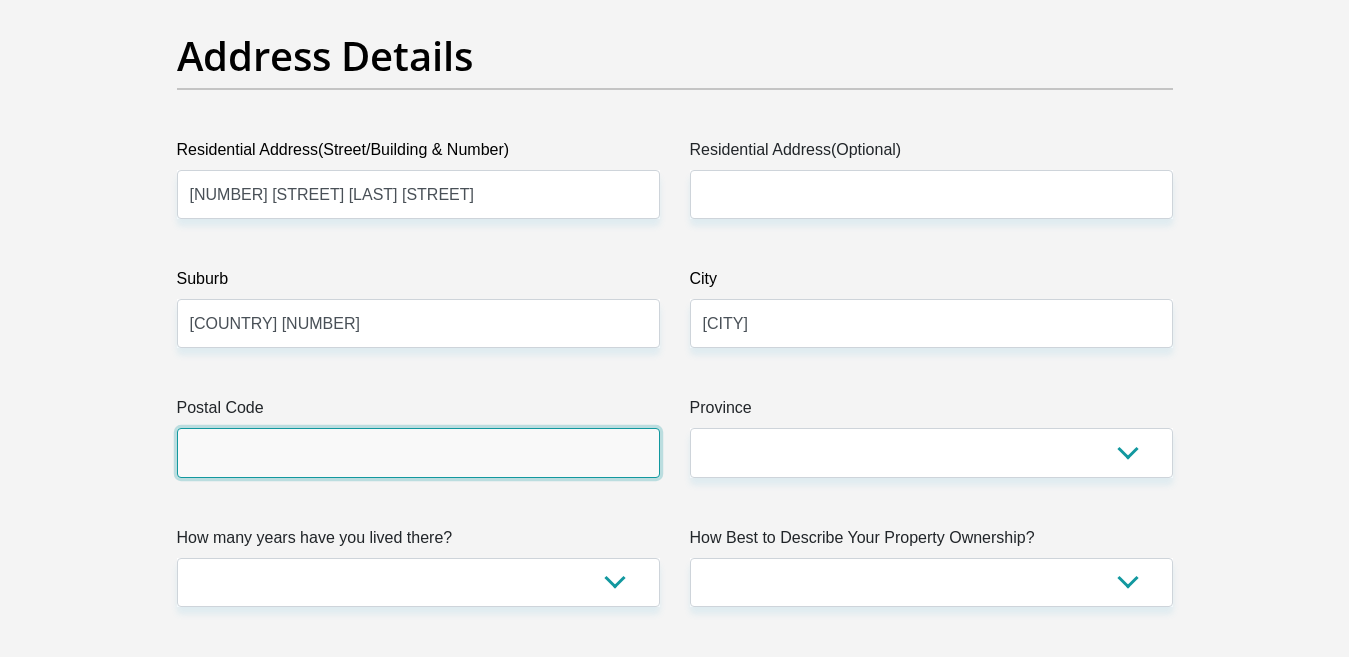 click on "Postal Code" at bounding box center [418, 452] 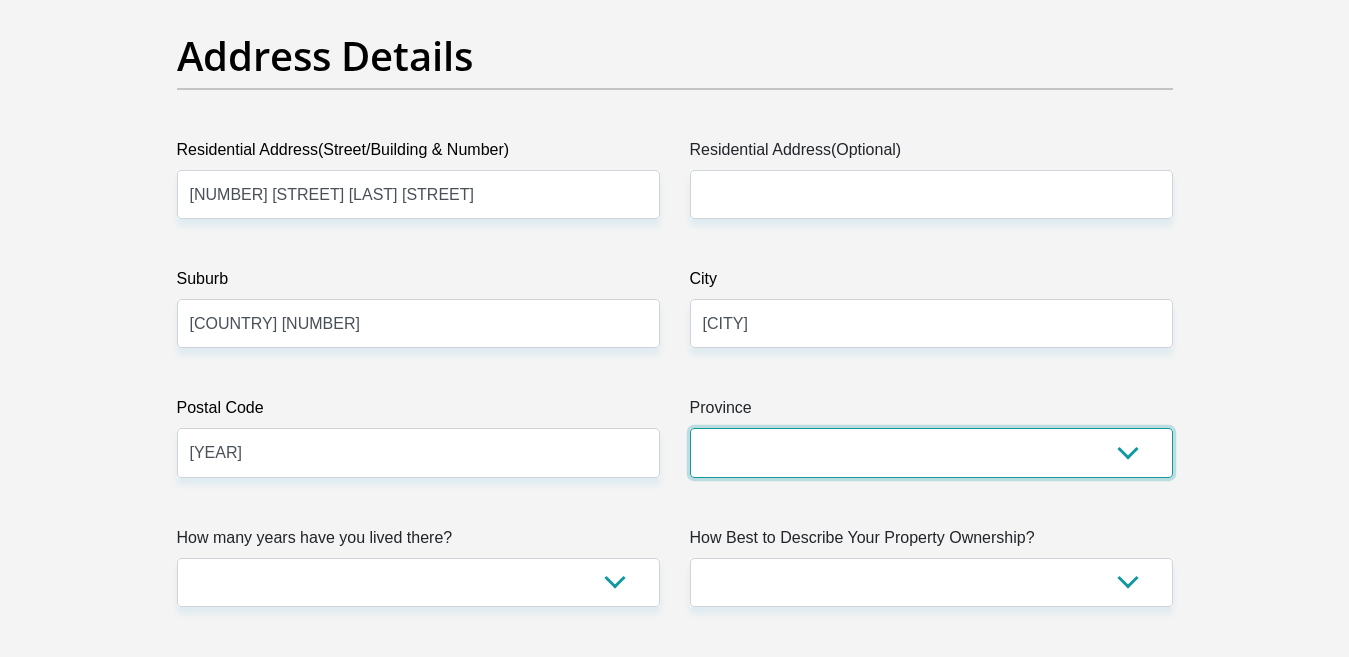 click on "Eastern Cape
Free State
Gauteng
KwaZulu-Natal
Limpopo
Mpumalanga
Northern Cape
North West
Western Cape" at bounding box center [931, 452] 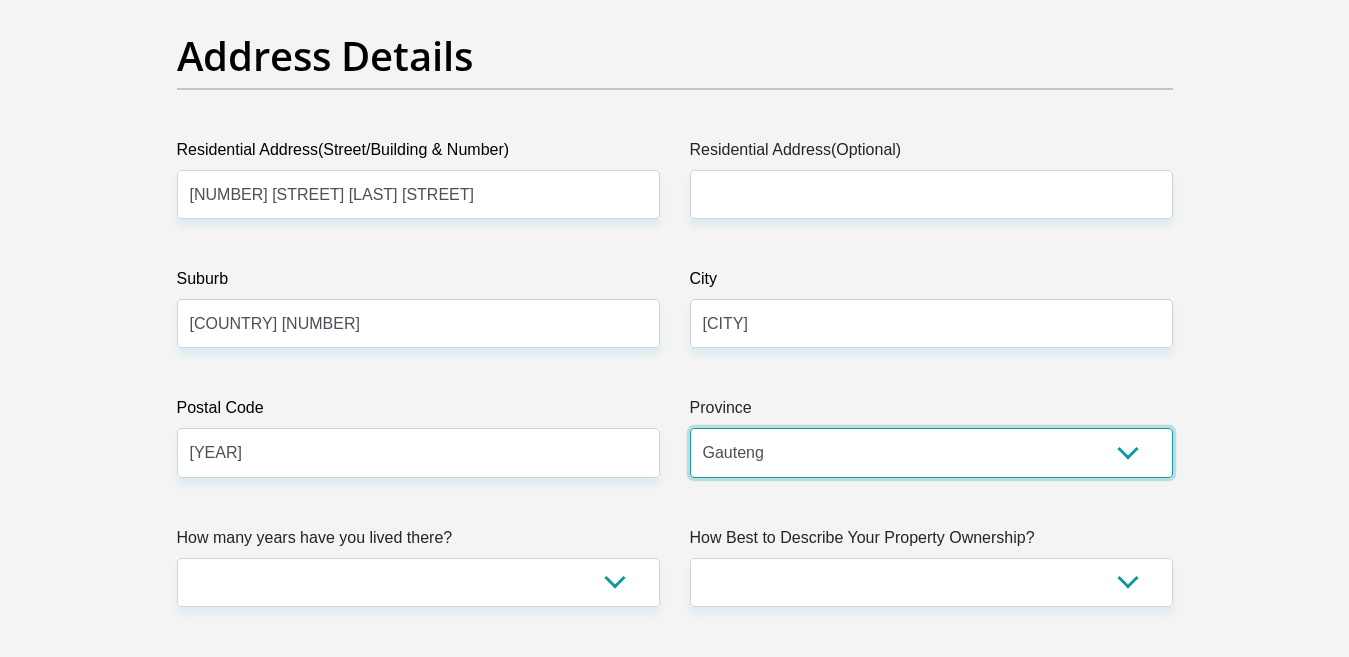 click on "Eastern Cape
Free State
Gauteng
KwaZulu-Natal
Limpopo
Mpumalanga
Northern Cape
North West
Western Cape" at bounding box center [931, 452] 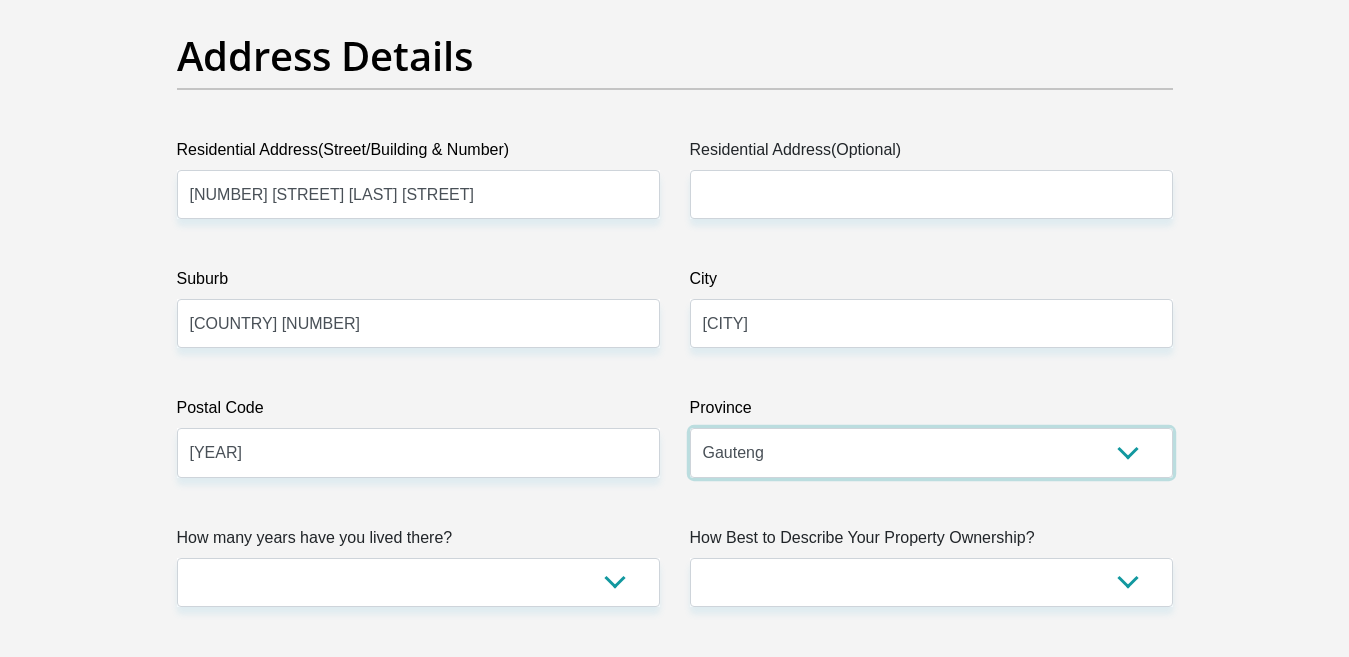 scroll, scrollTop: 1100, scrollLeft: 0, axis: vertical 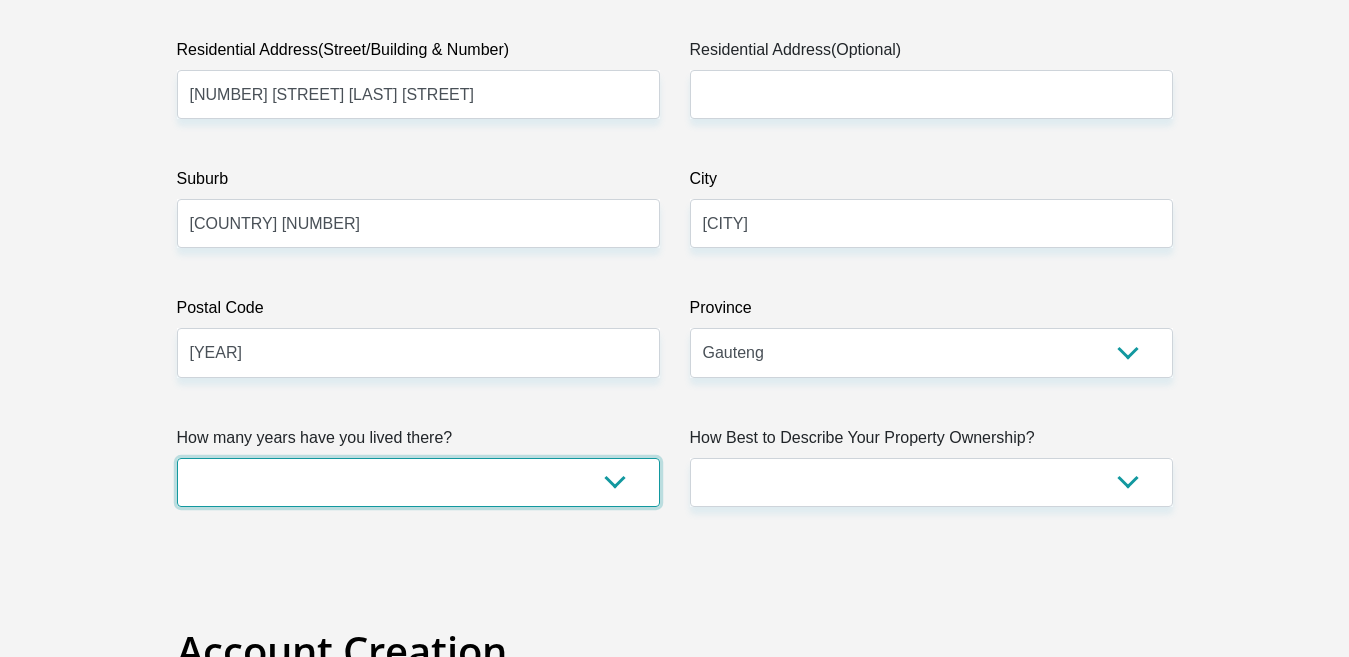 click on "less than 1 year
1-3 years
3-5 years
5+ years" at bounding box center (418, 482) 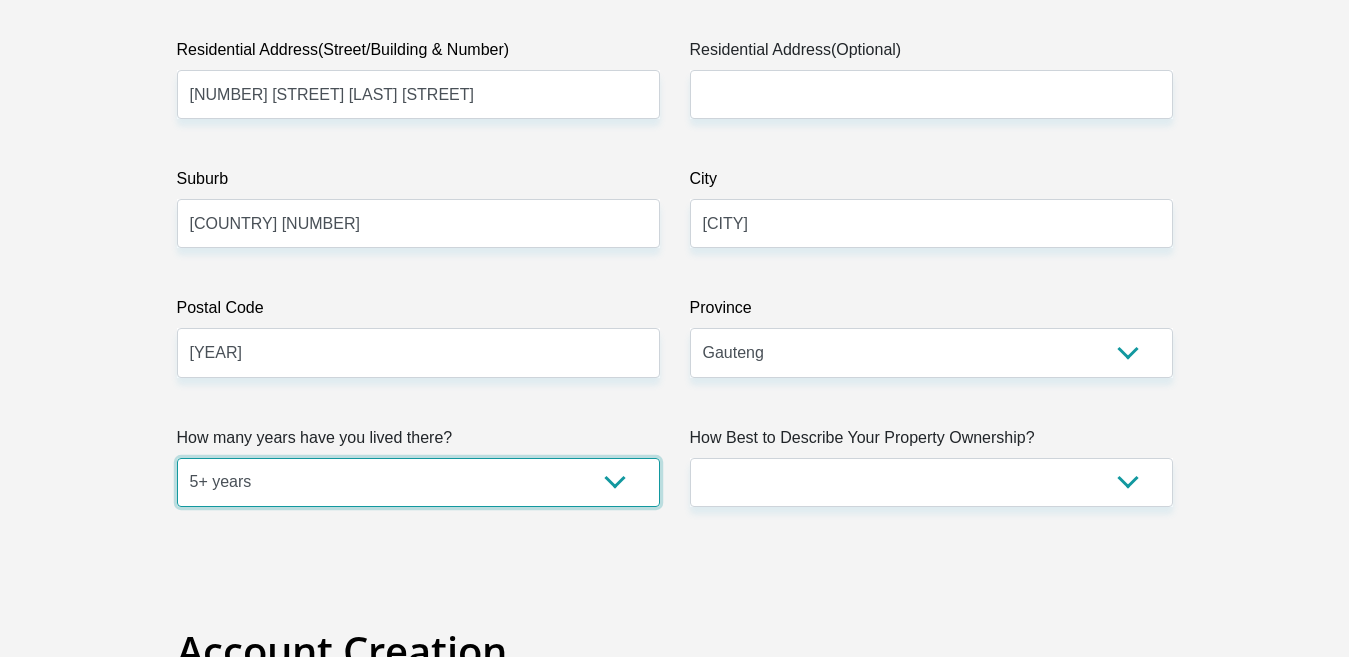 click on "less than 1 year
1-3 years
3-5 years
5+ years" at bounding box center [418, 482] 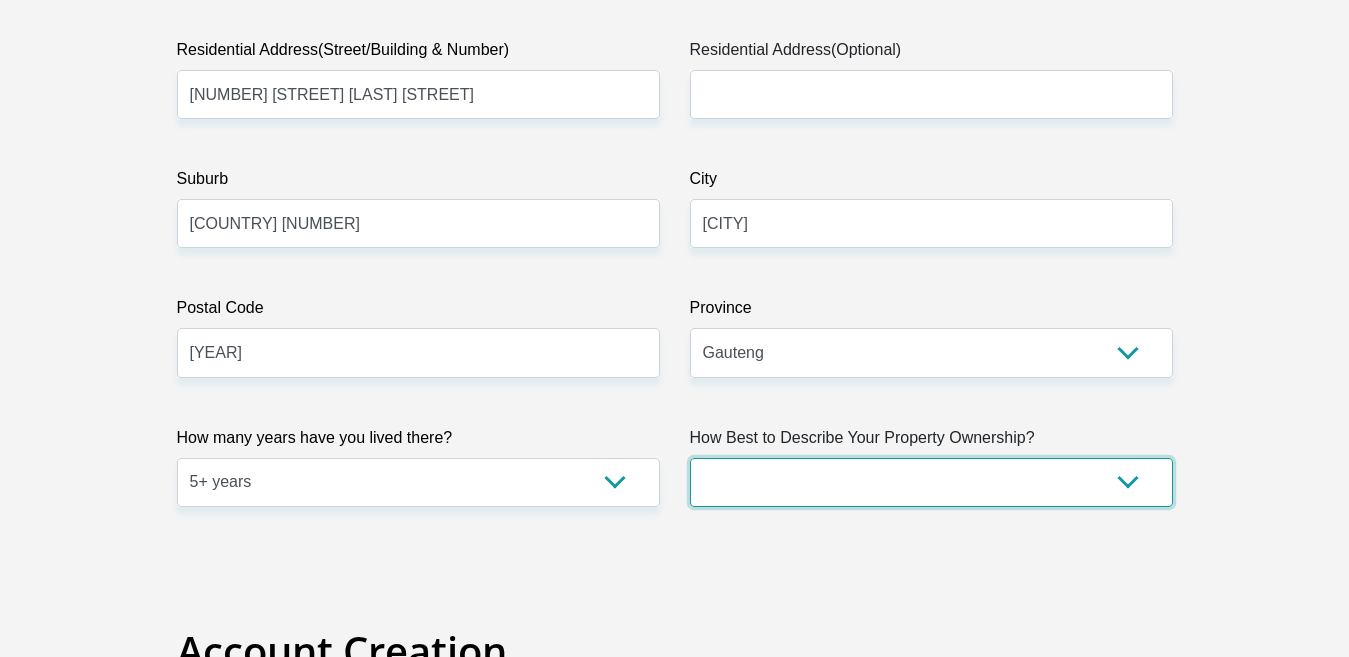 click on "Owned
Rented
Family Owned
Company Dwelling" at bounding box center [931, 482] 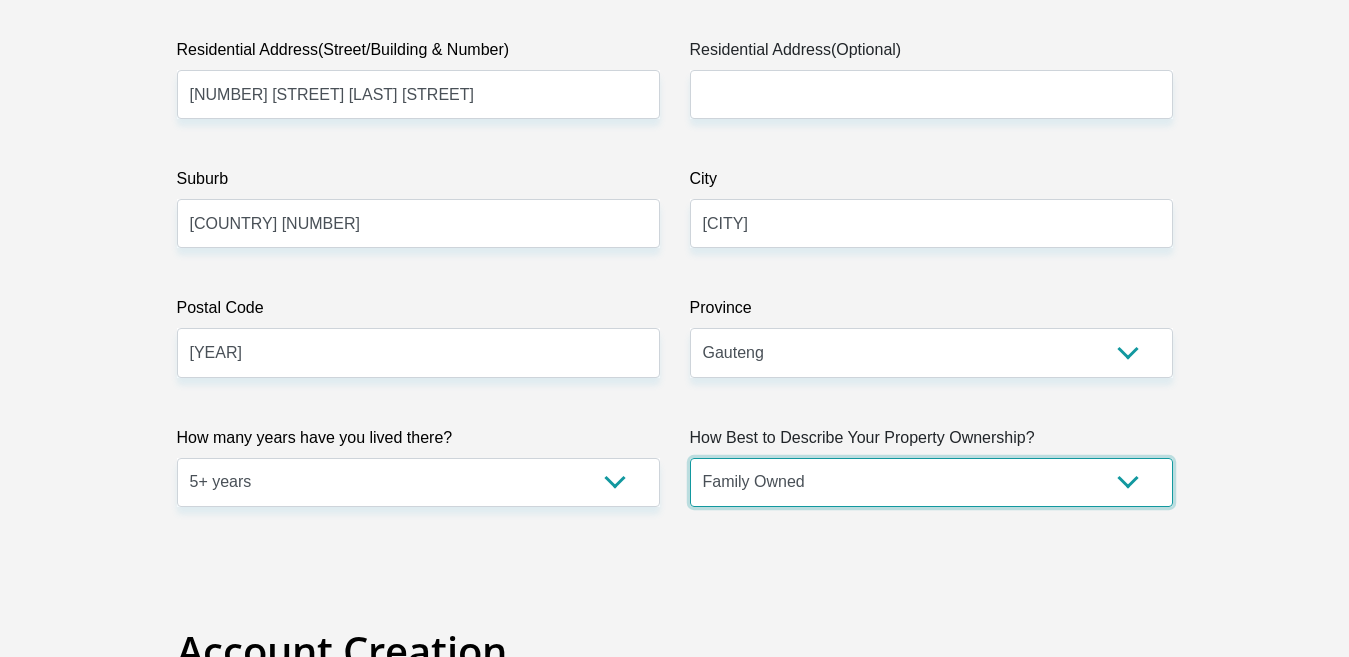 click on "Owned
Rented
Family Owned
Company Dwelling" at bounding box center [931, 482] 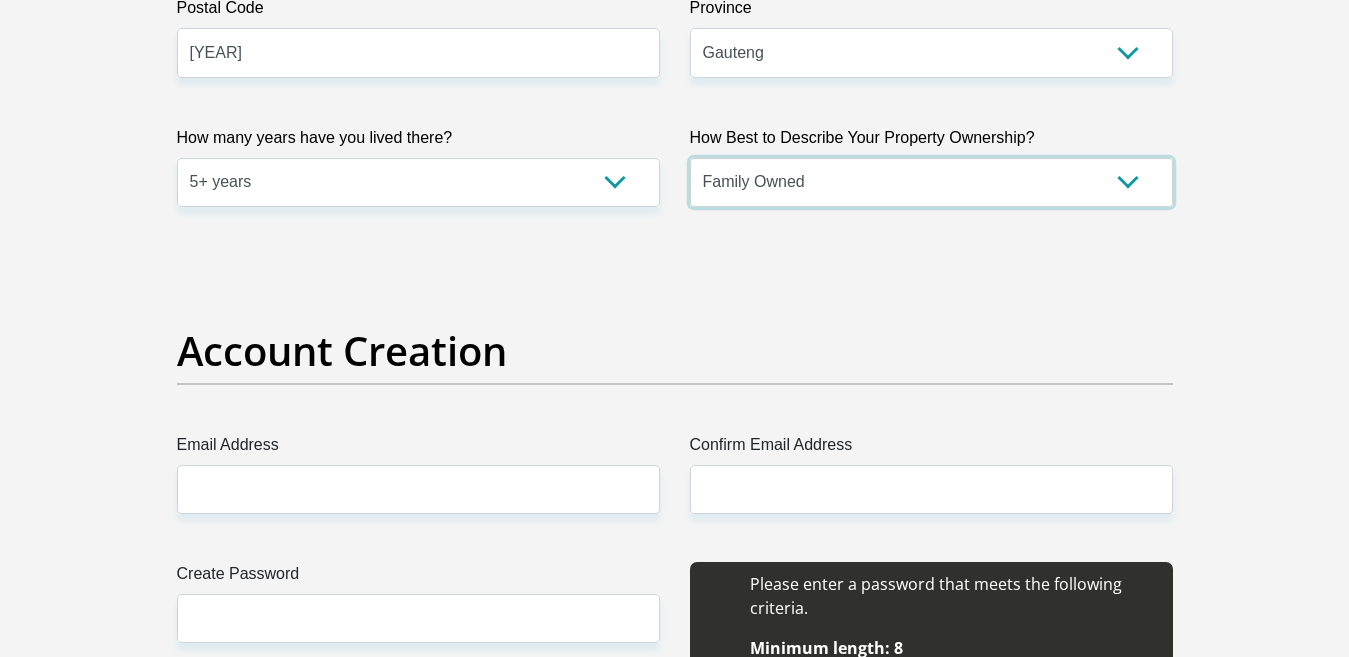 scroll, scrollTop: 1500, scrollLeft: 0, axis: vertical 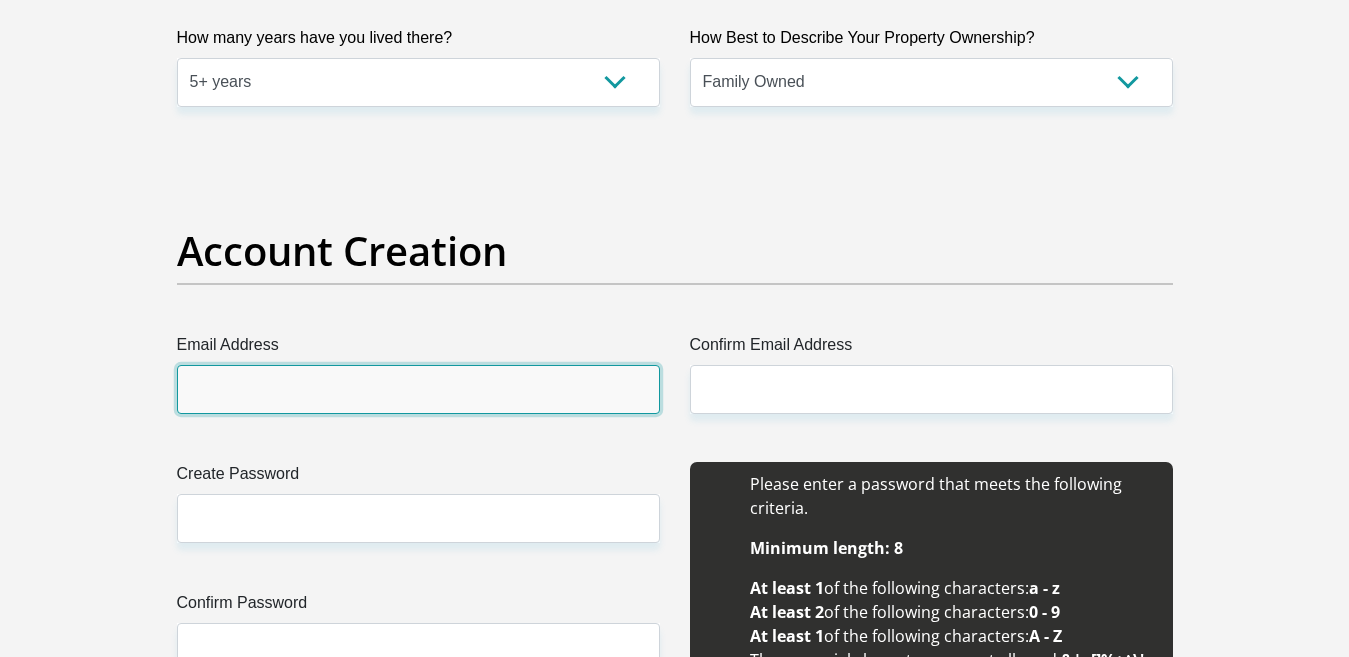 click on "Email Address" at bounding box center (418, 389) 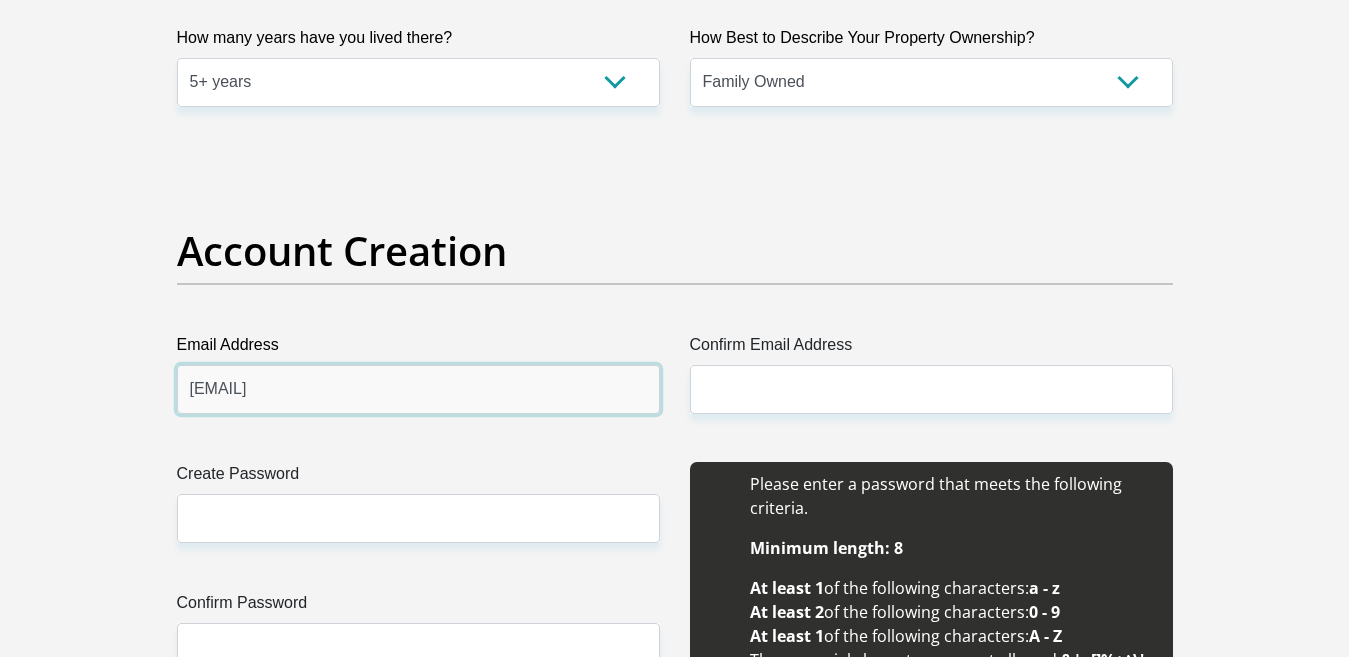 type on "[EMAIL]" 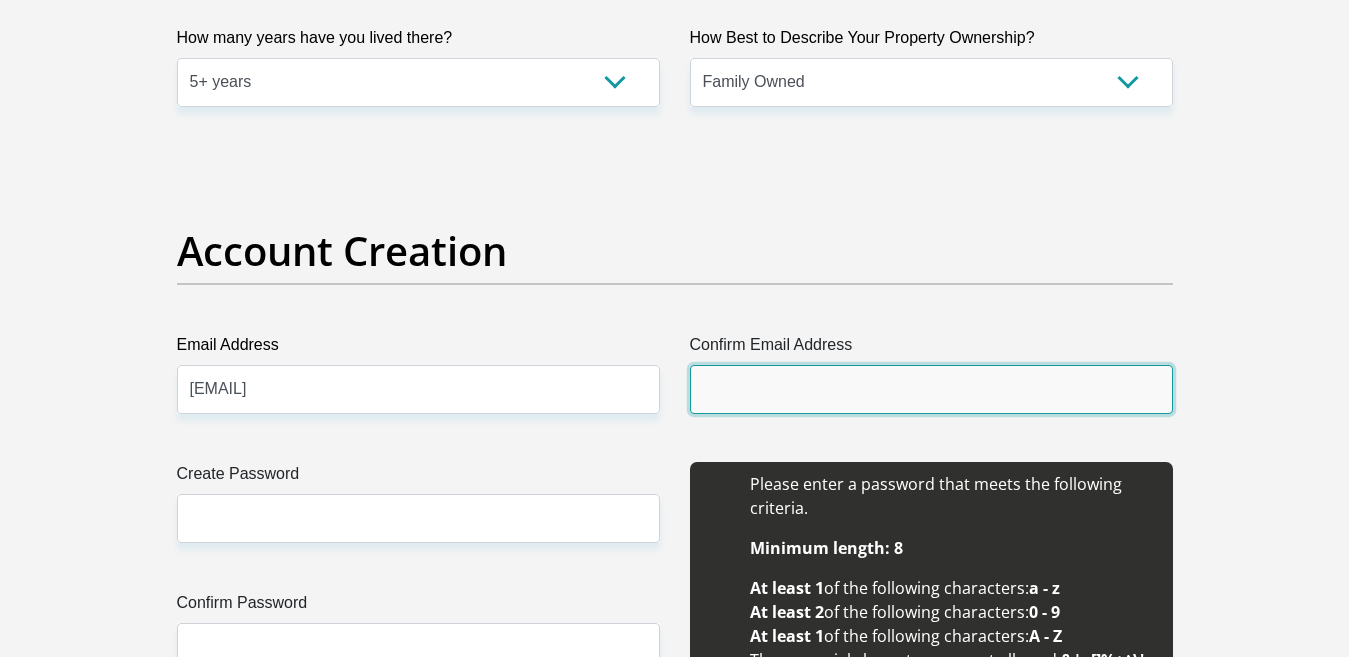 click on "Confirm Email Address" at bounding box center (931, 389) 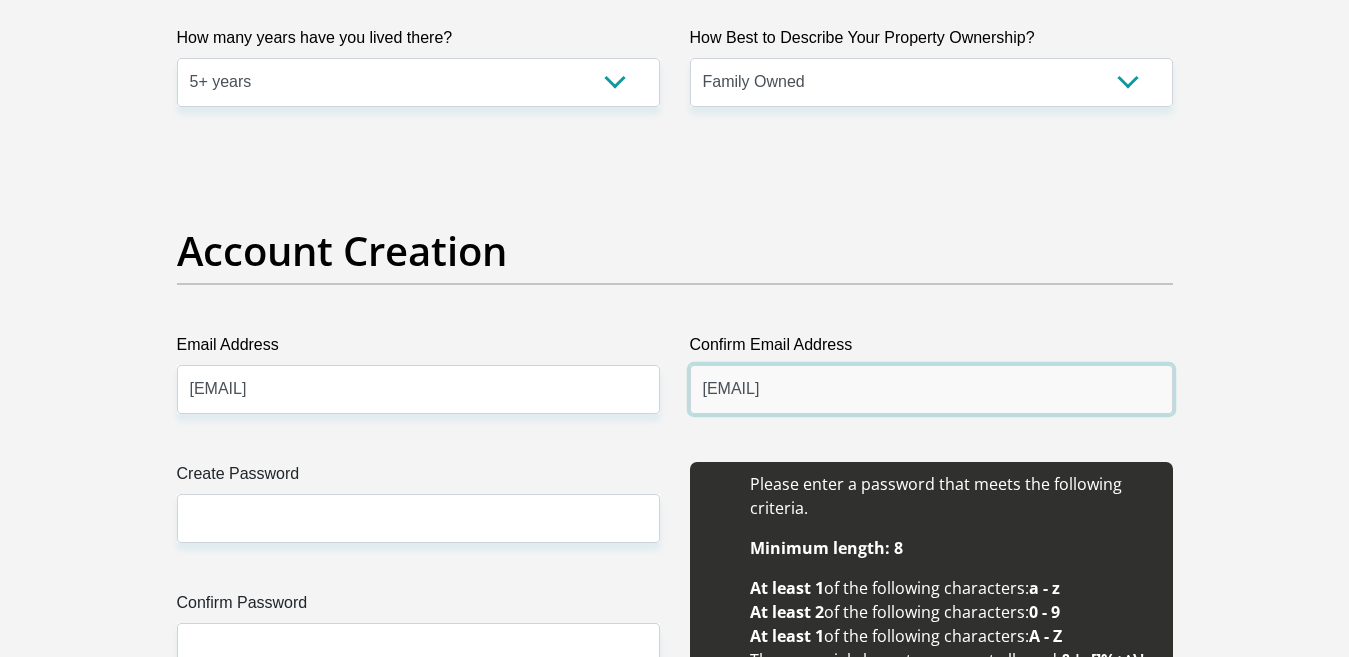 type on "[EMAIL]" 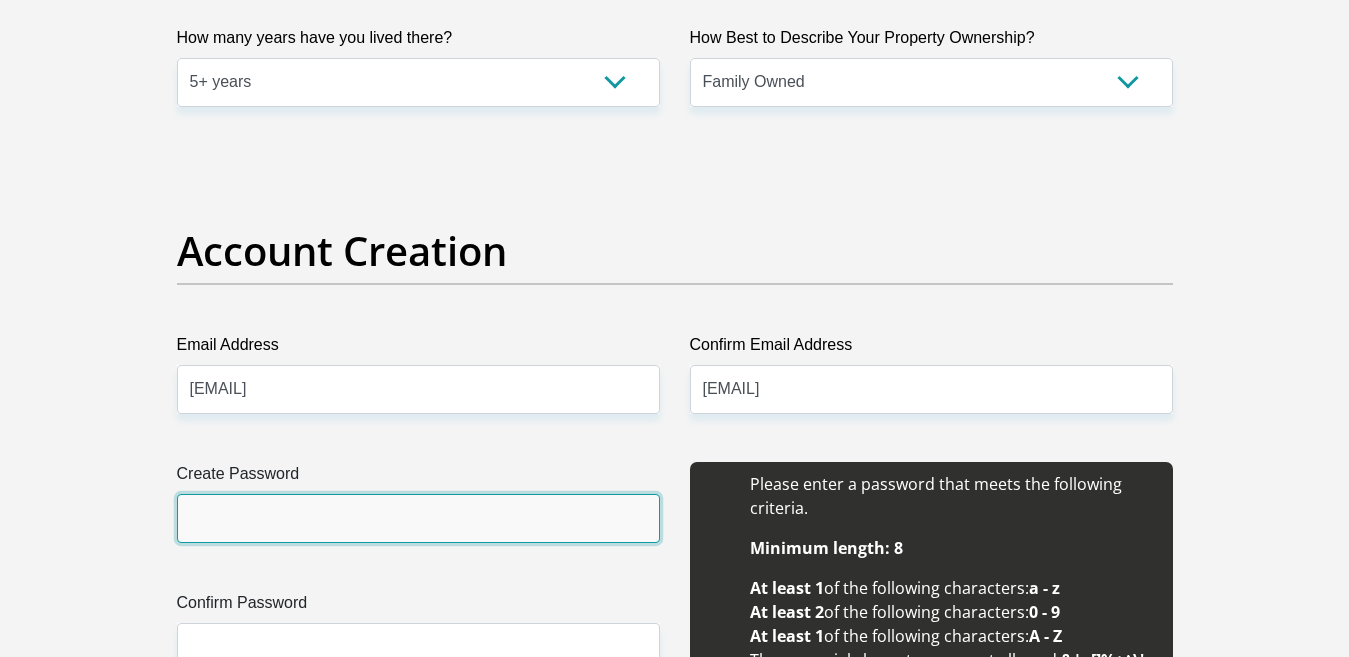 click on "Create Password" at bounding box center (418, 518) 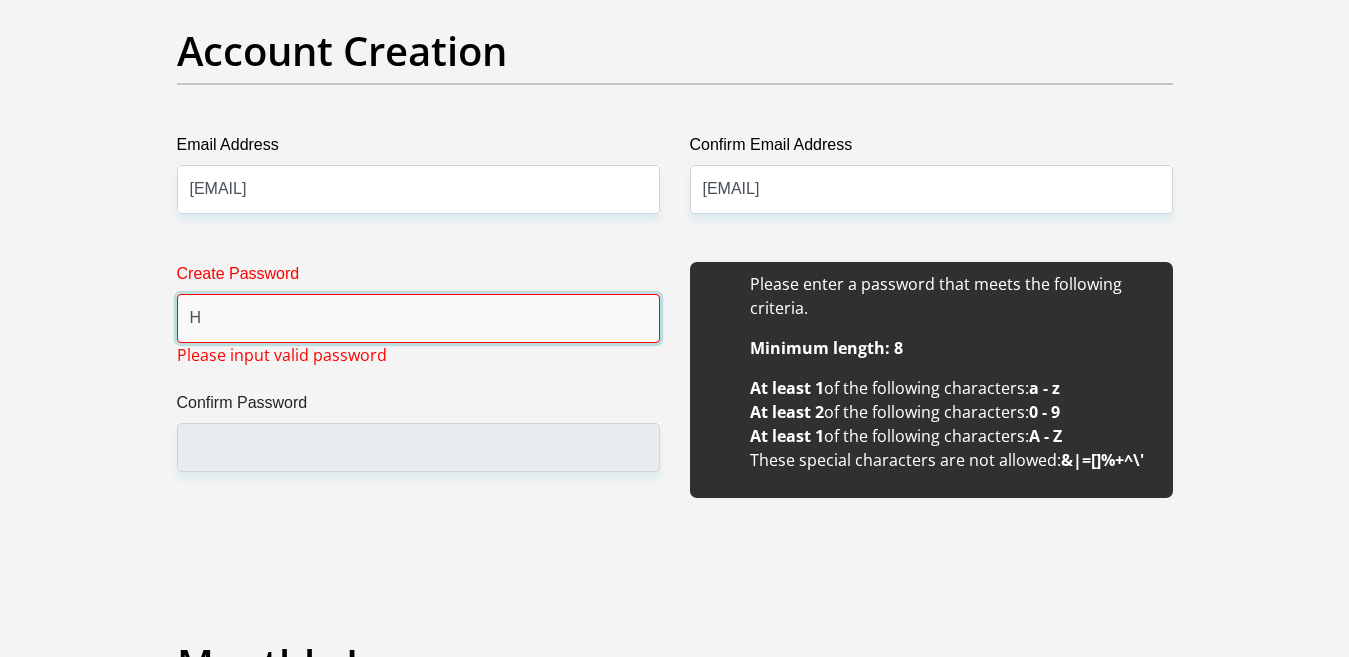type on "[FIRST][YEAR]" 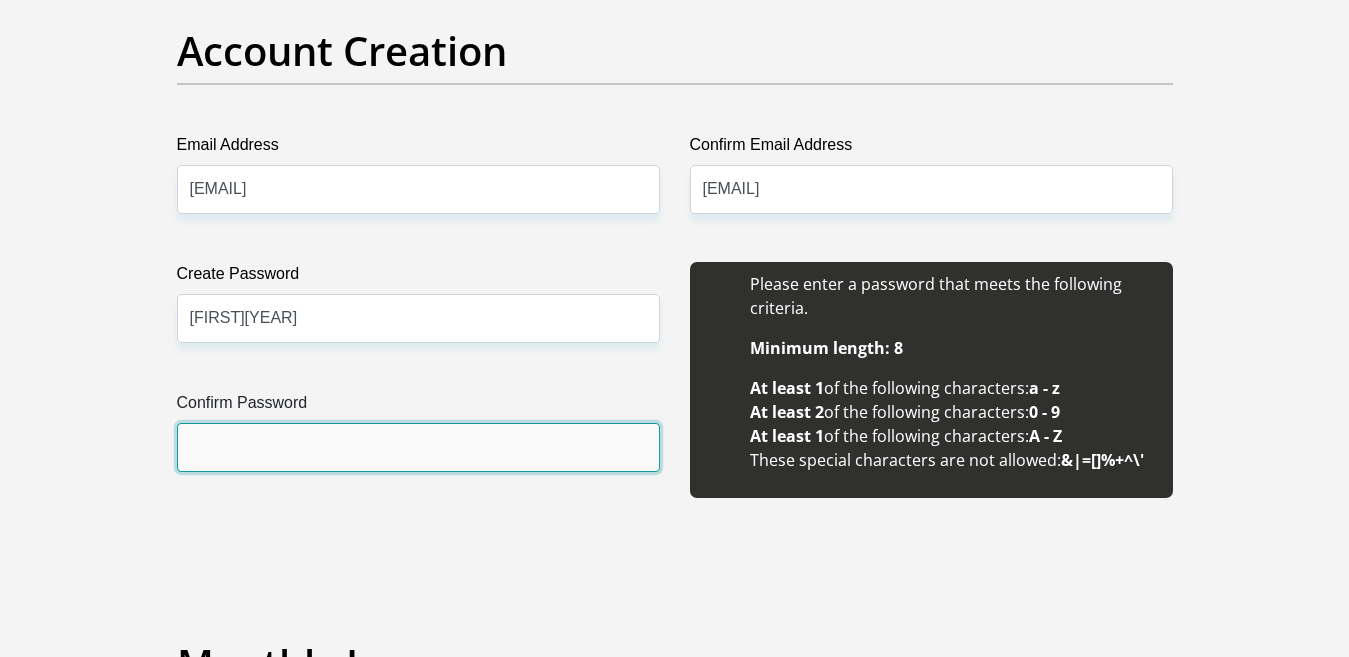 click on "Confirm Password" at bounding box center [418, 447] 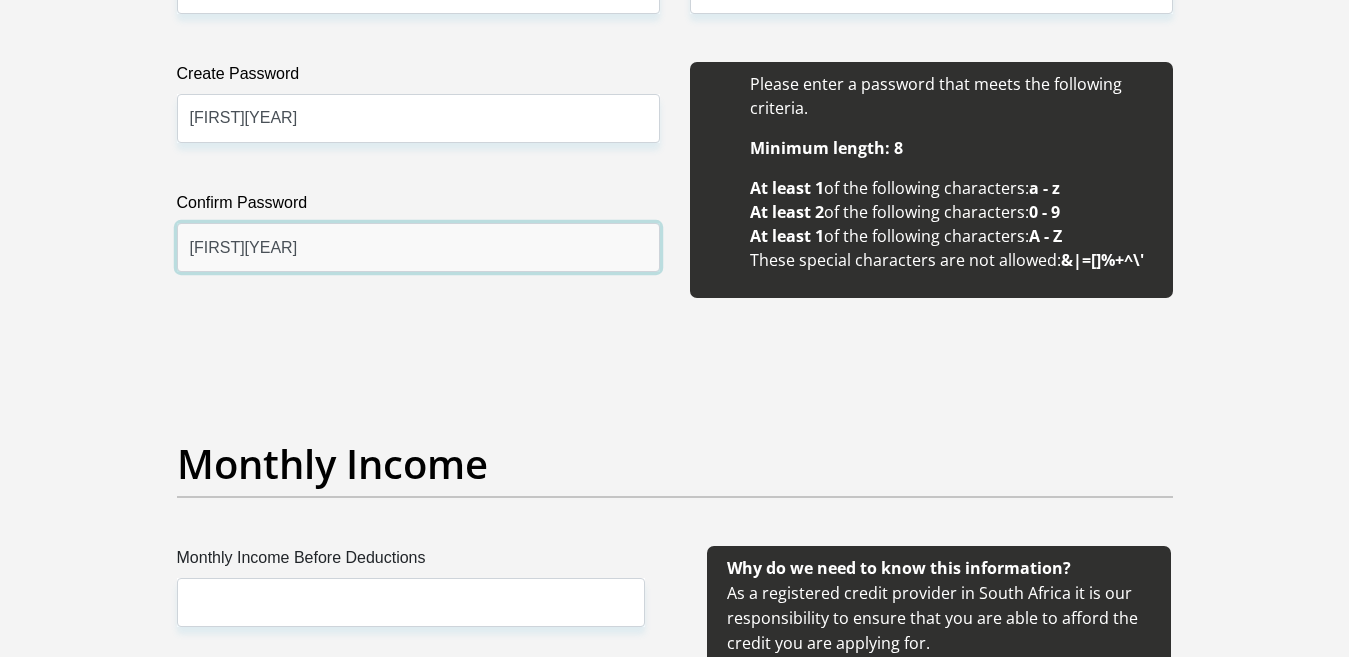 scroll, scrollTop: 2000, scrollLeft: 0, axis: vertical 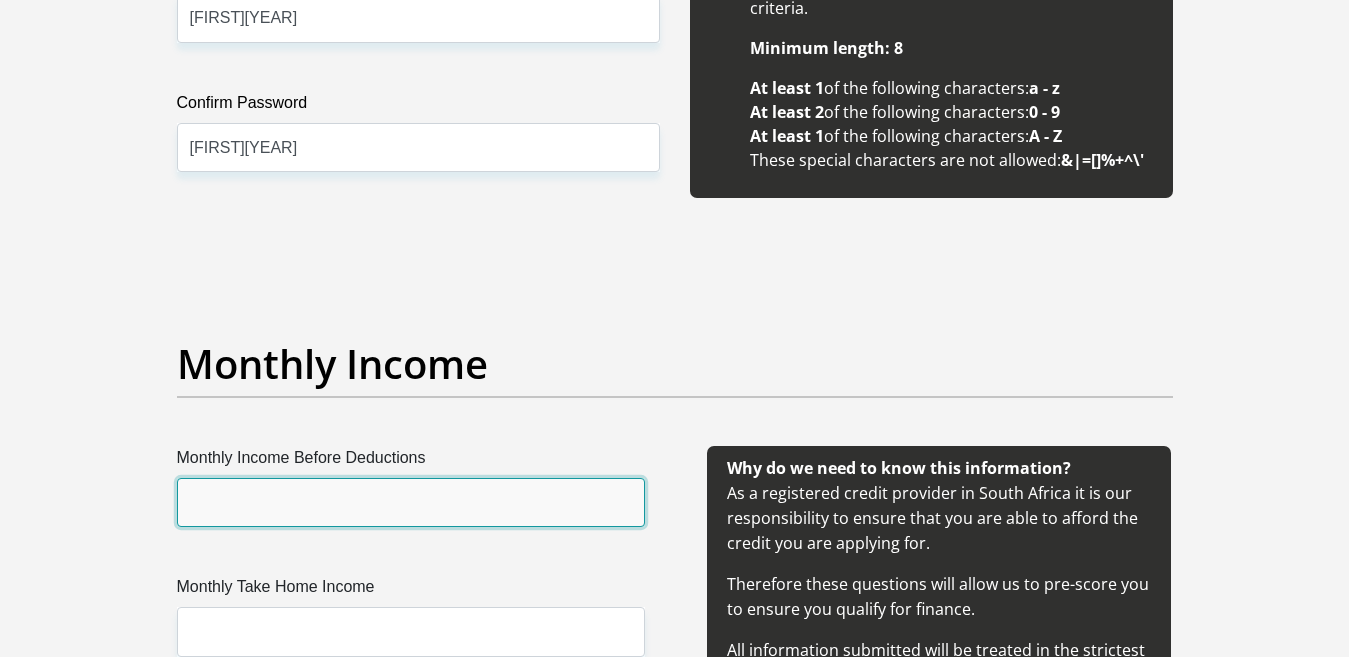 click on "Monthly Income Before Deductions" at bounding box center (411, 502) 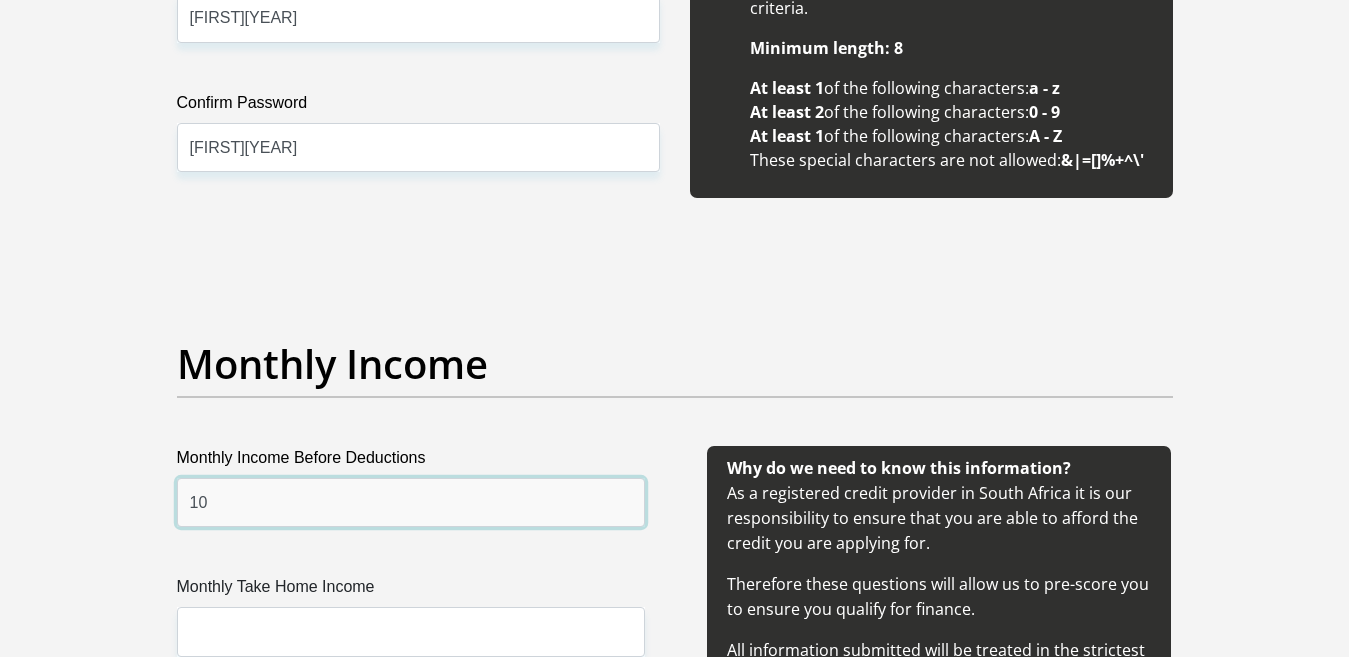 type on "10000" 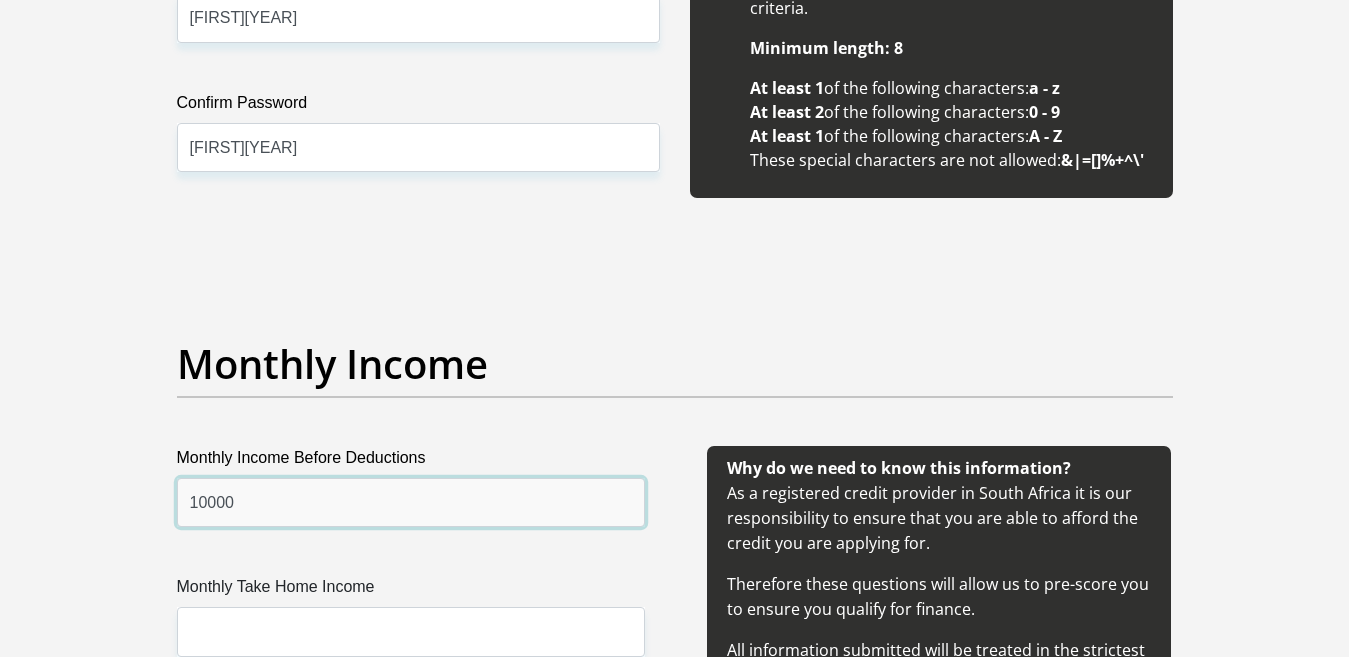 scroll, scrollTop: 2200, scrollLeft: 0, axis: vertical 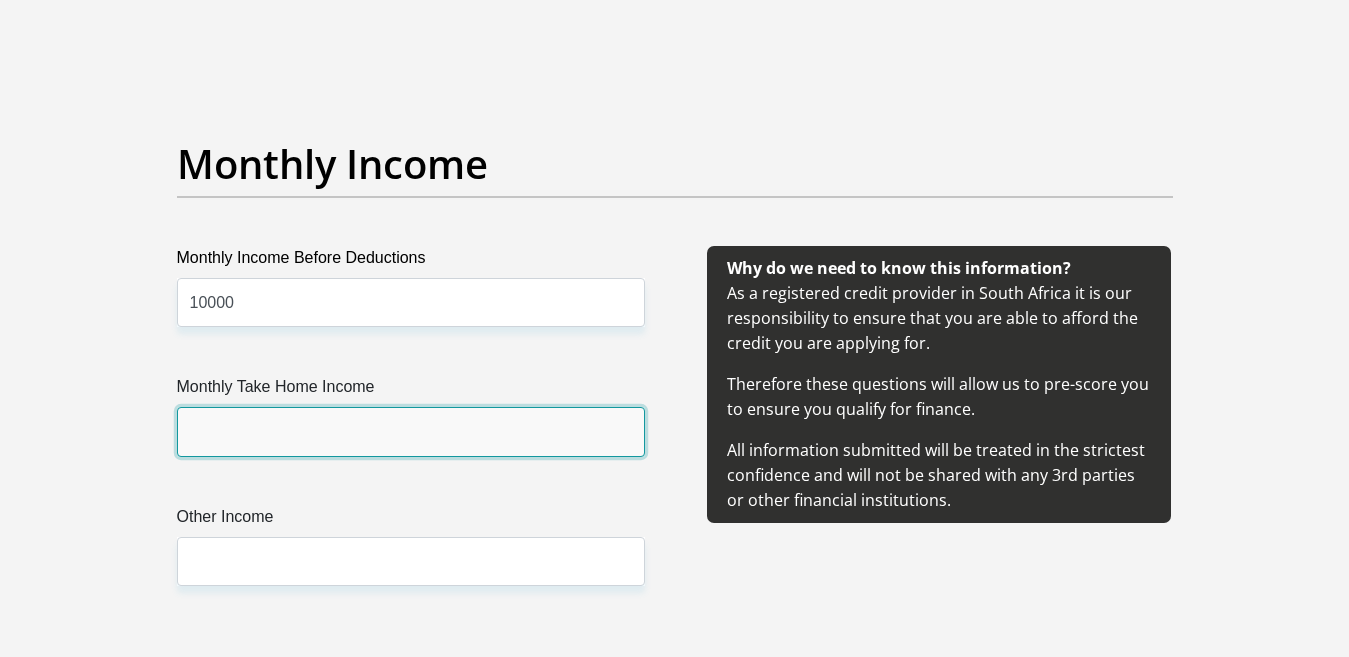 click on "Monthly Take Home Income" at bounding box center (411, 431) 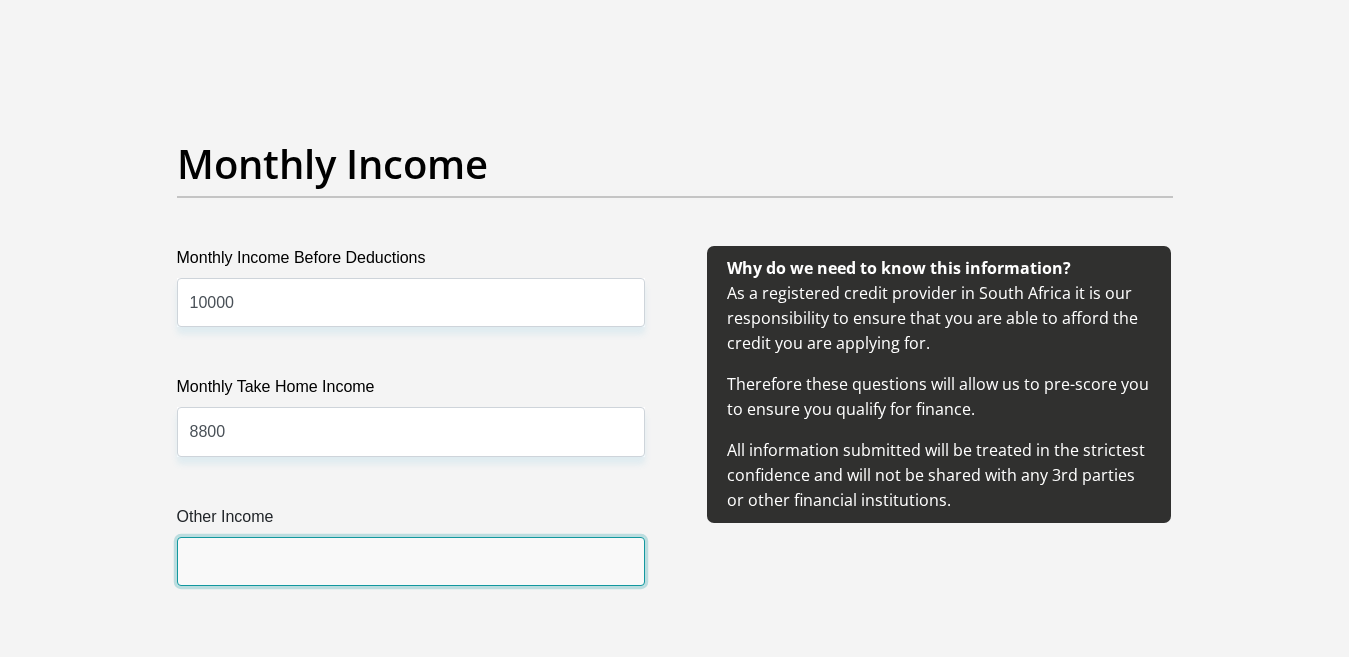 click on "Other Income" at bounding box center (411, 561) 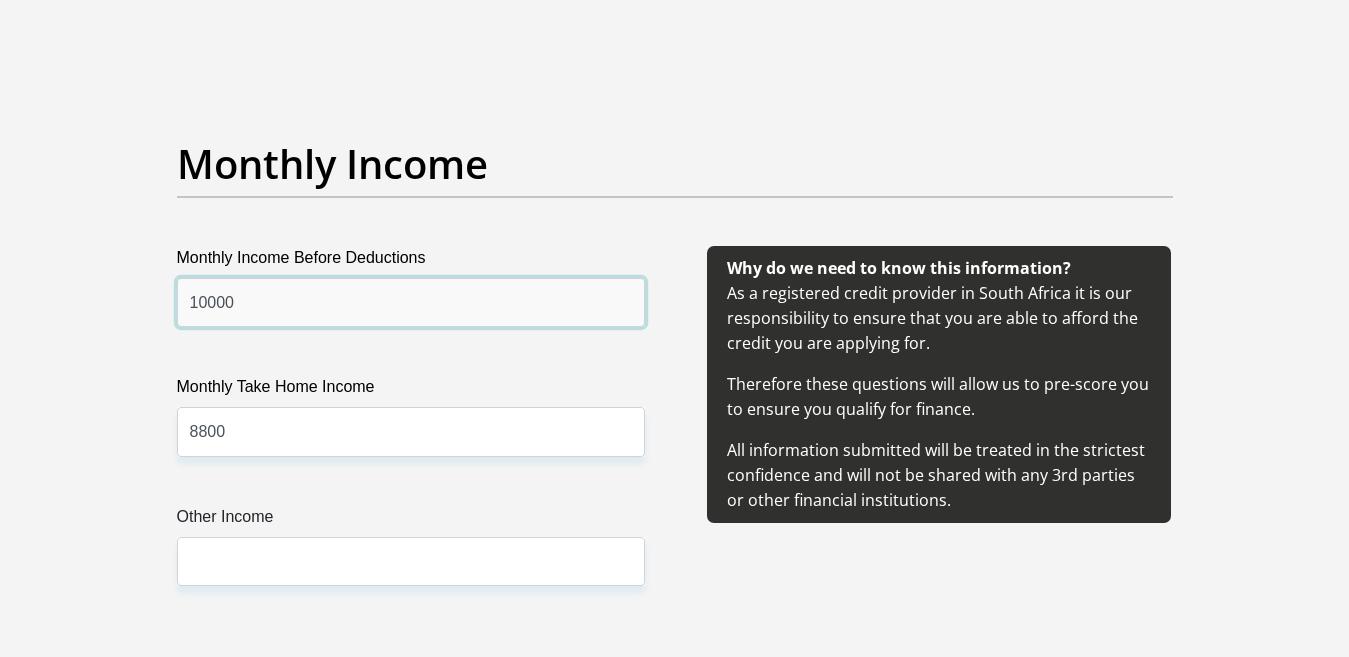 click on "10000" at bounding box center [411, 302] 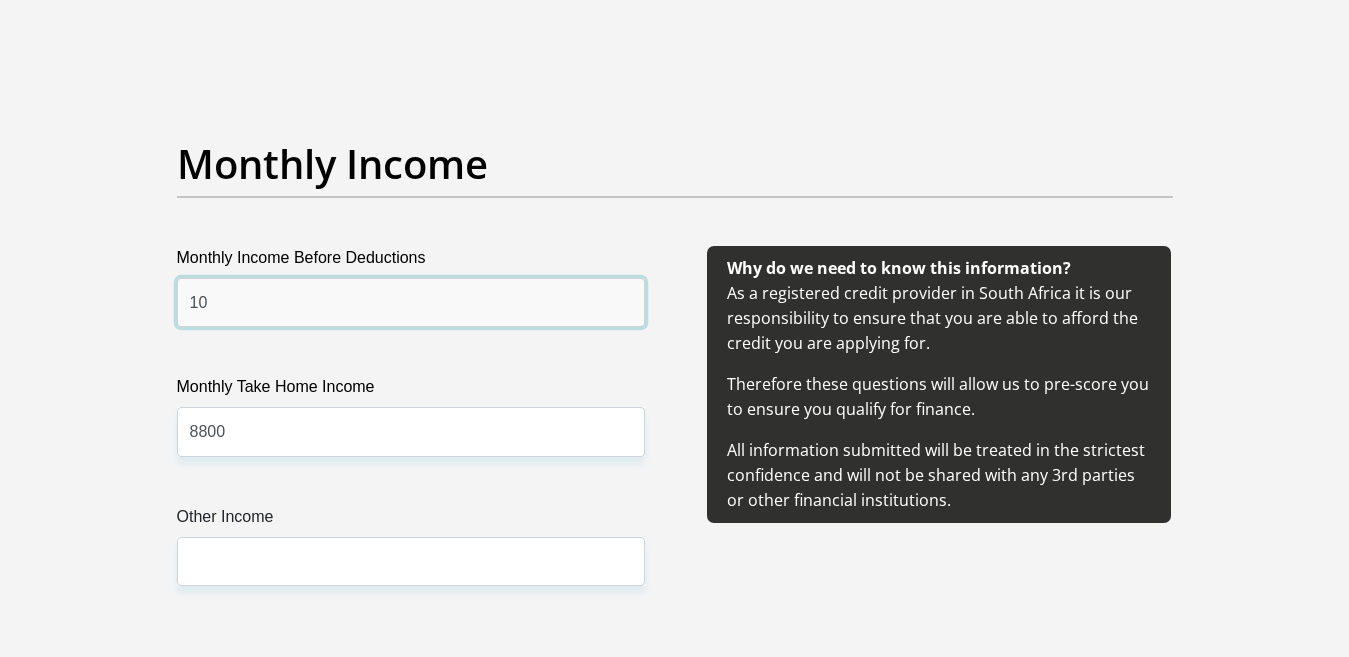 type on "1" 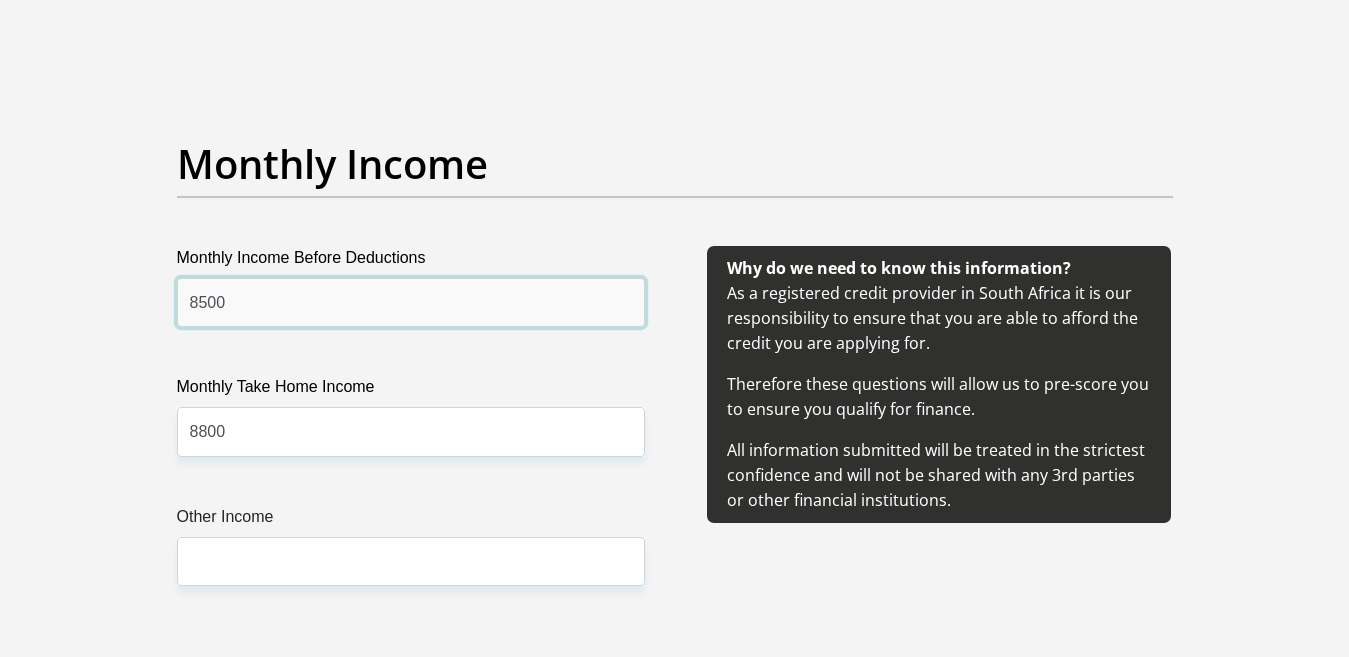 type on "8500" 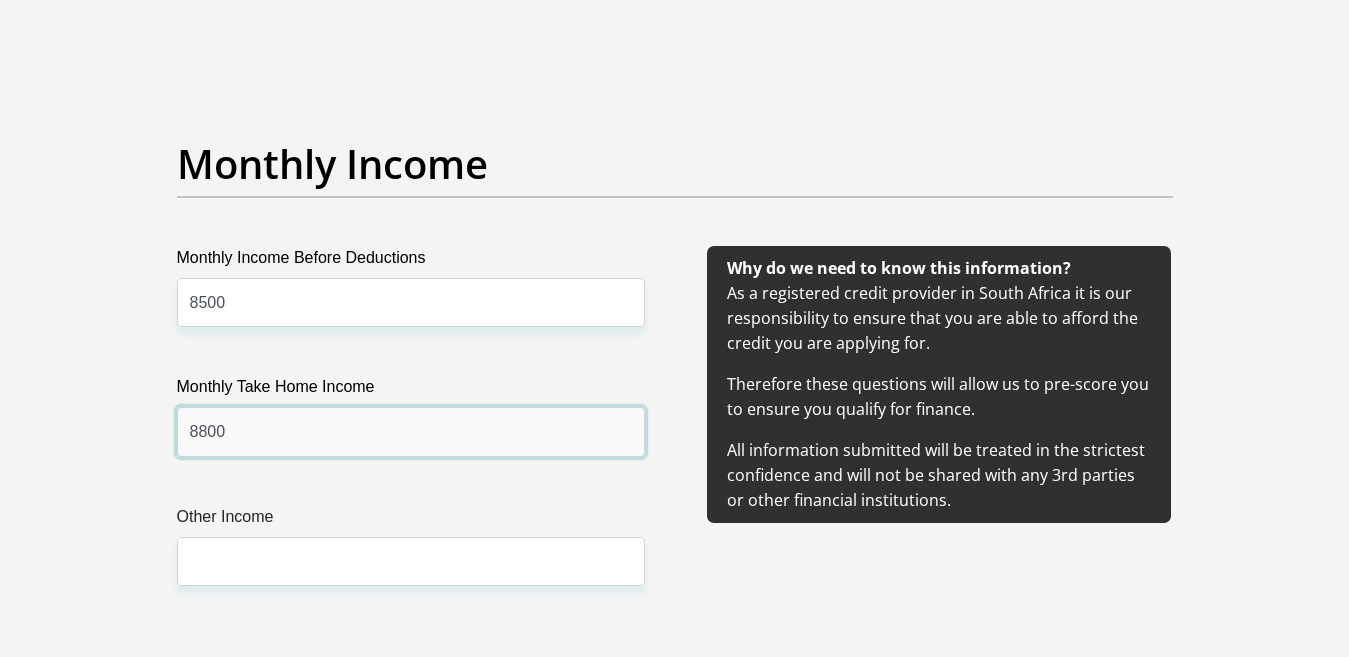 click on "8800" at bounding box center (411, 431) 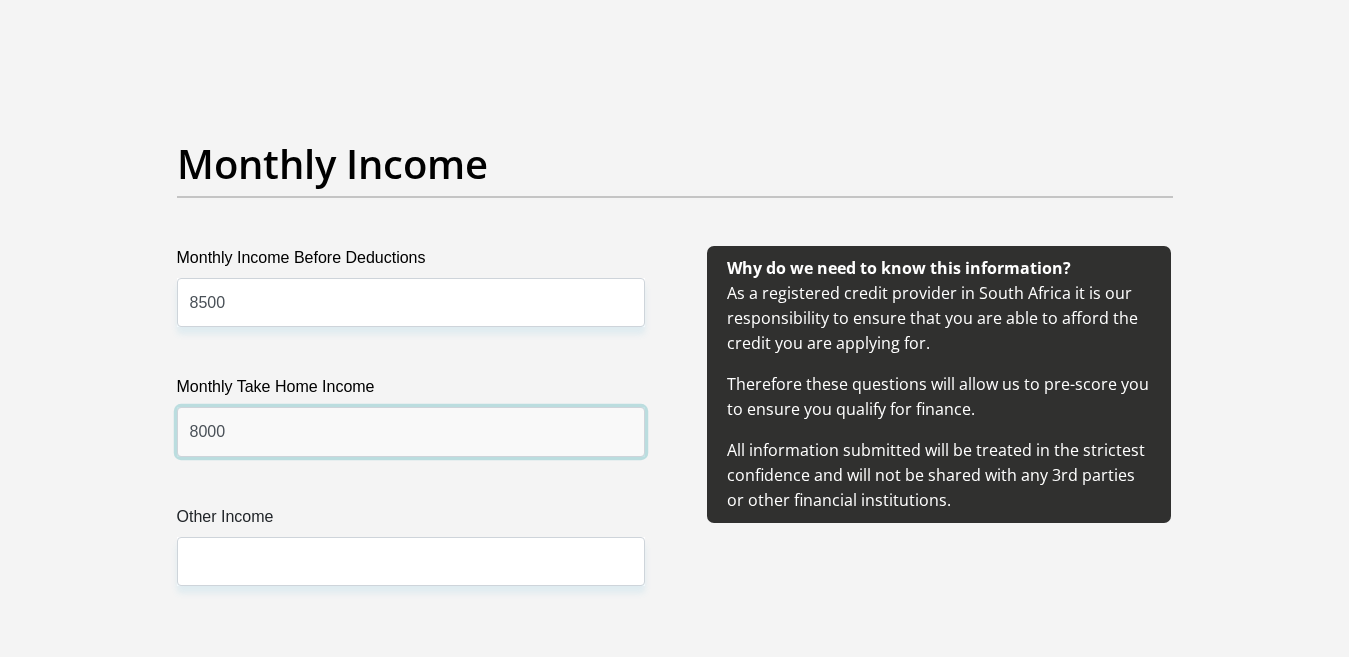 type on "8000" 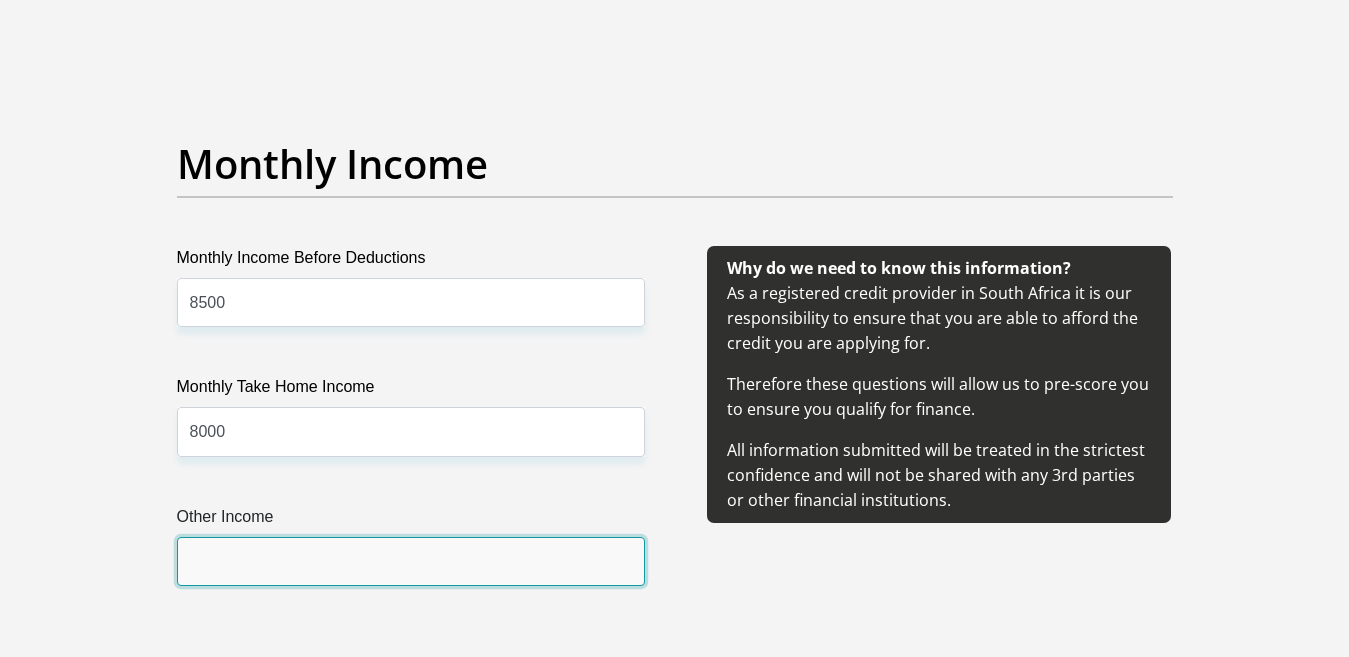 click on "Other Income" at bounding box center [411, 561] 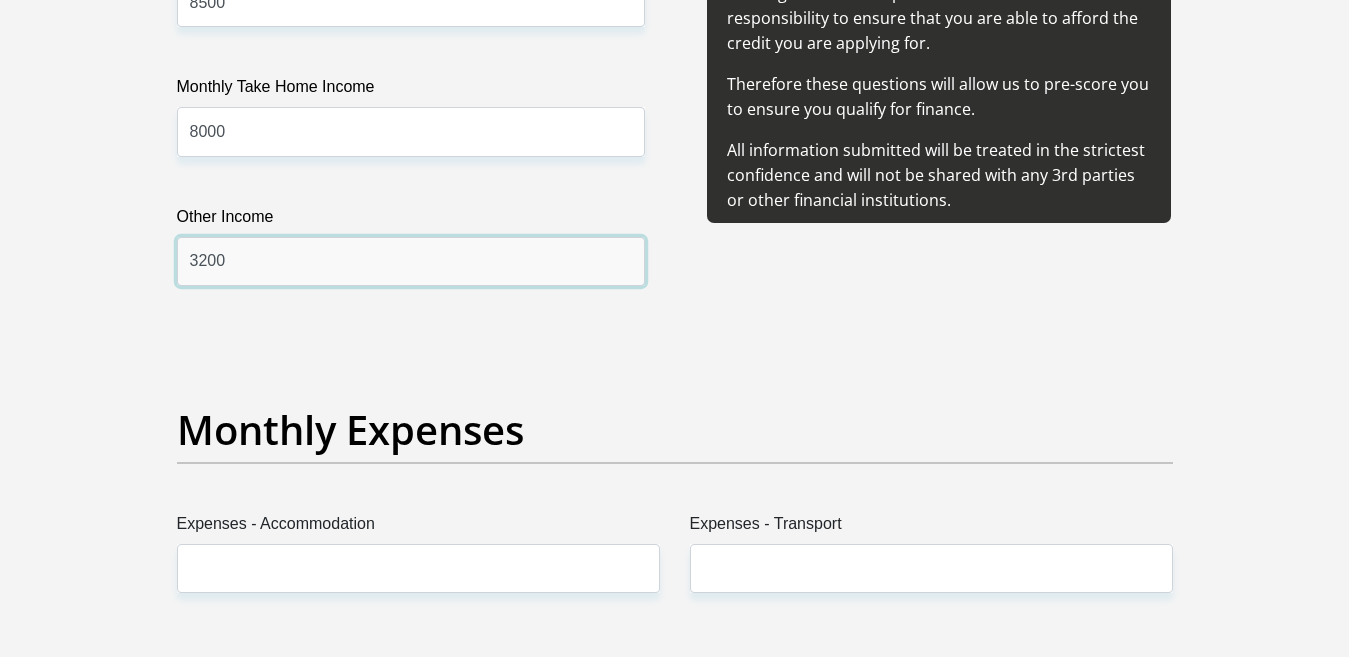 scroll, scrollTop: 2600, scrollLeft: 0, axis: vertical 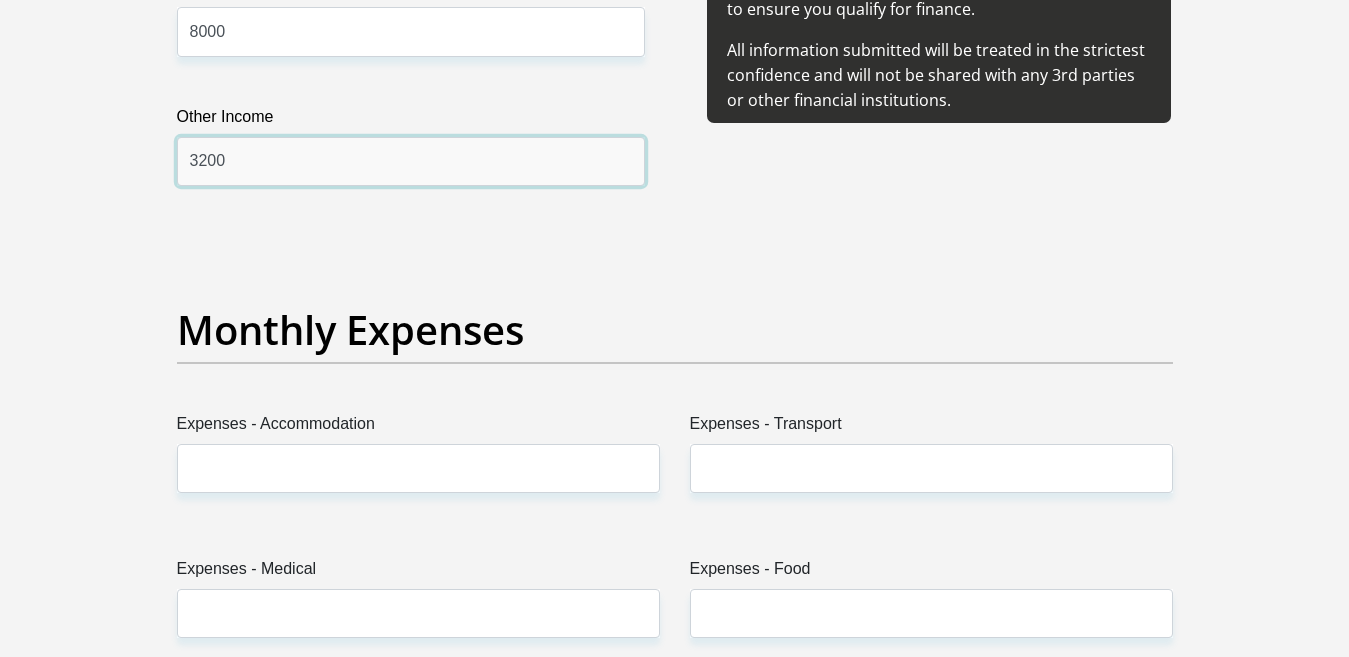 type on "3200" 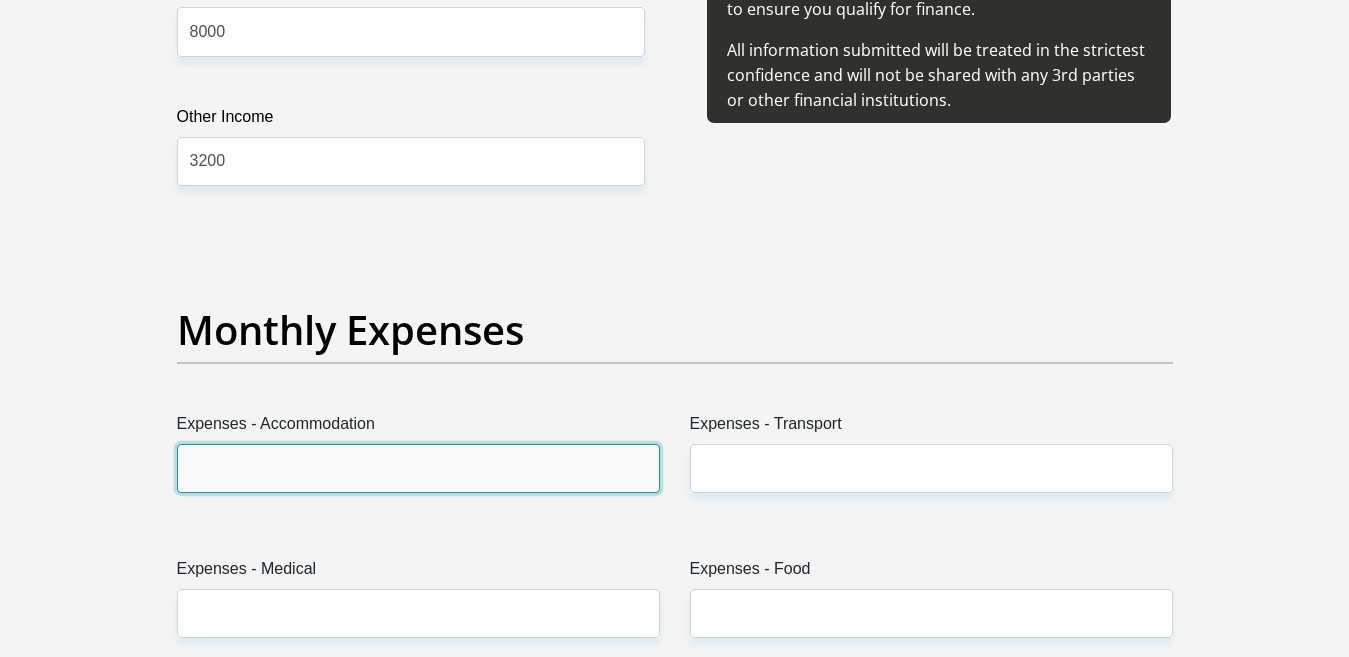 click on "Expenses - Accommodation" at bounding box center (418, 468) 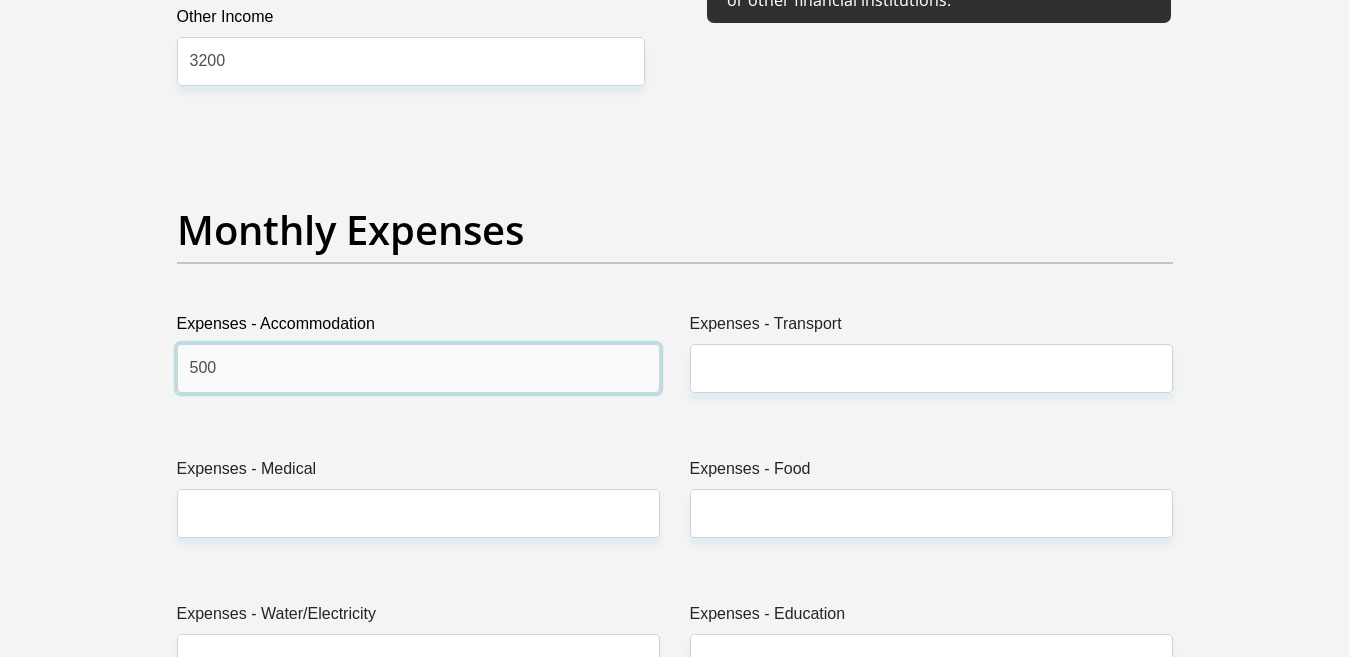 scroll, scrollTop: 2800, scrollLeft: 0, axis: vertical 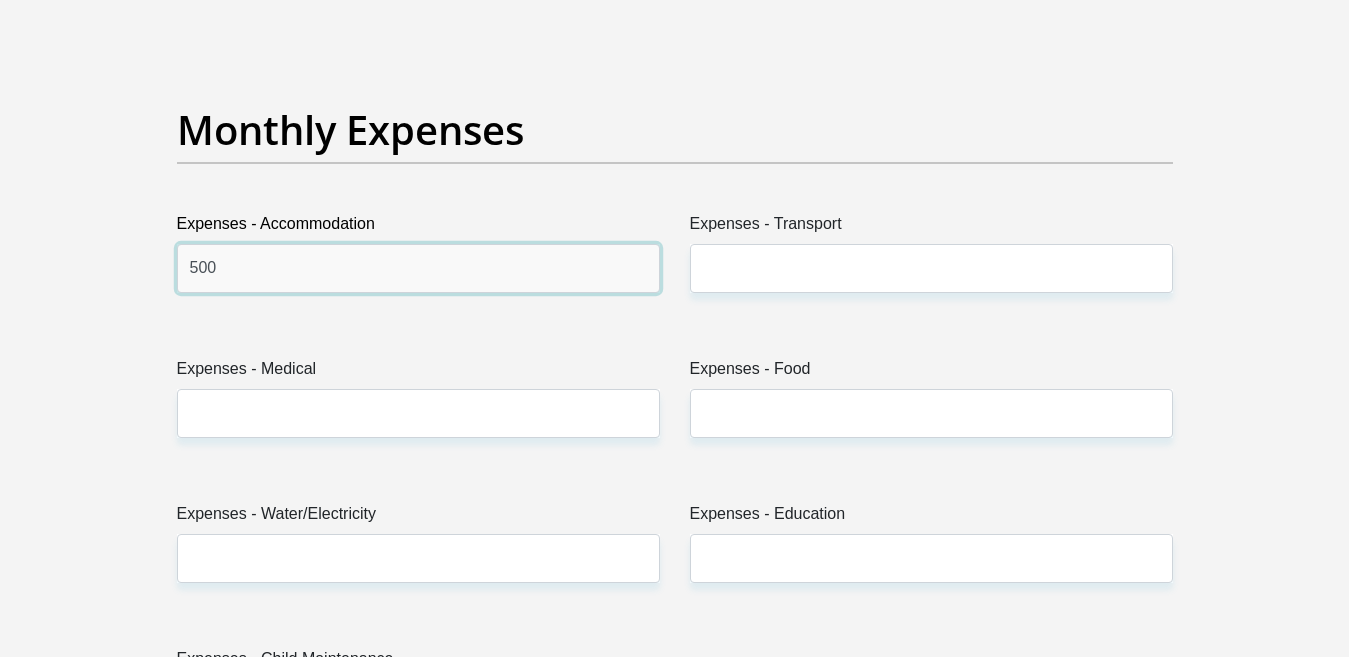 type on "500" 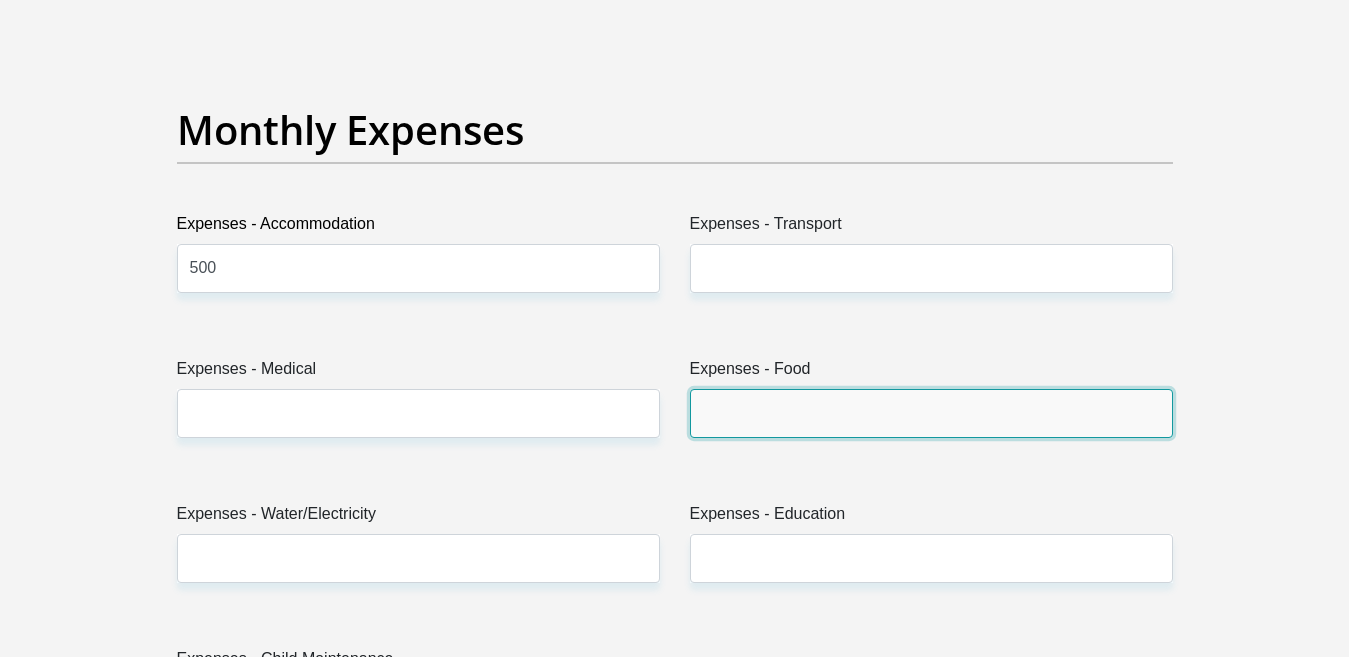 click on "Expenses - Food" at bounding box center [931, 413] 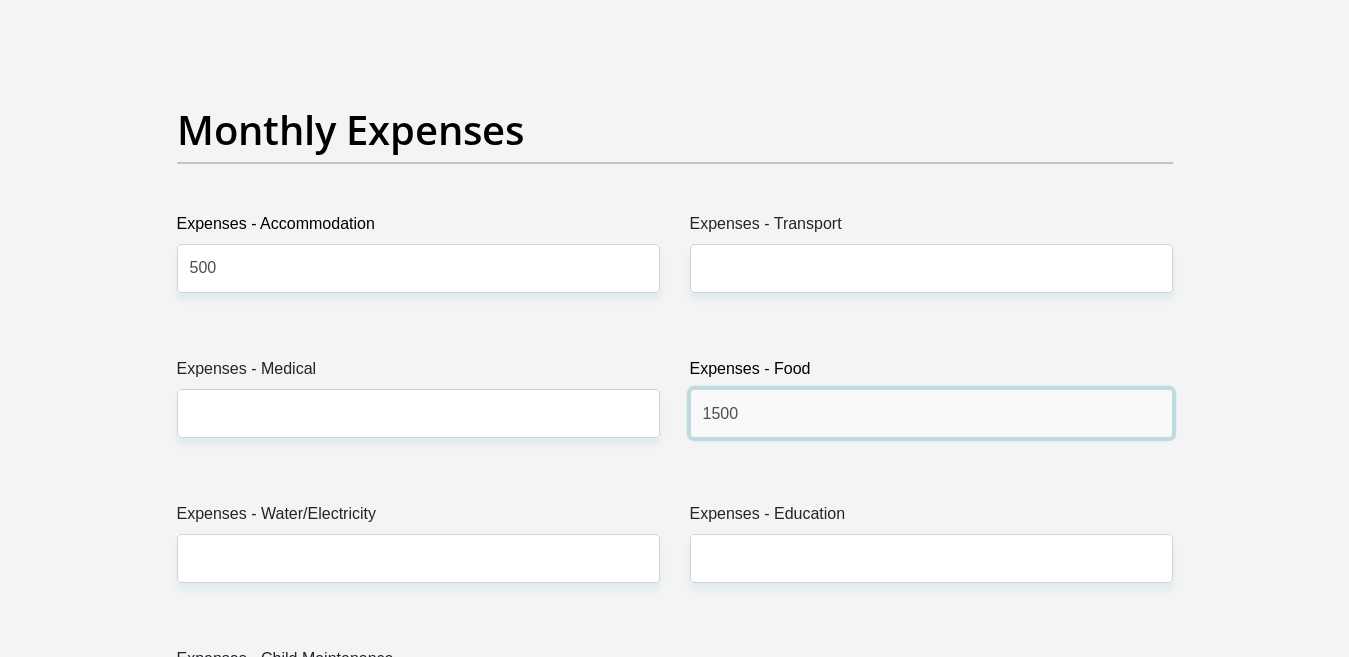 type on "1500" 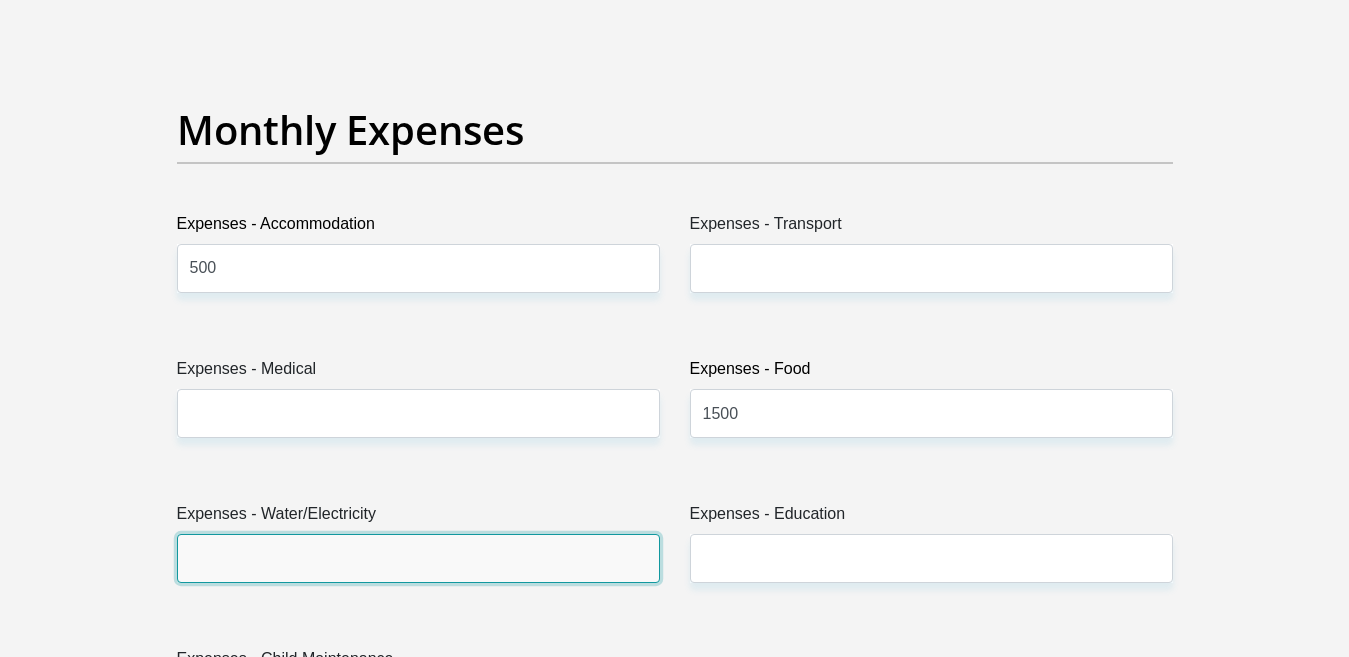 click on "Expenses - Water/Electricity" at bounding box center (418, 558) 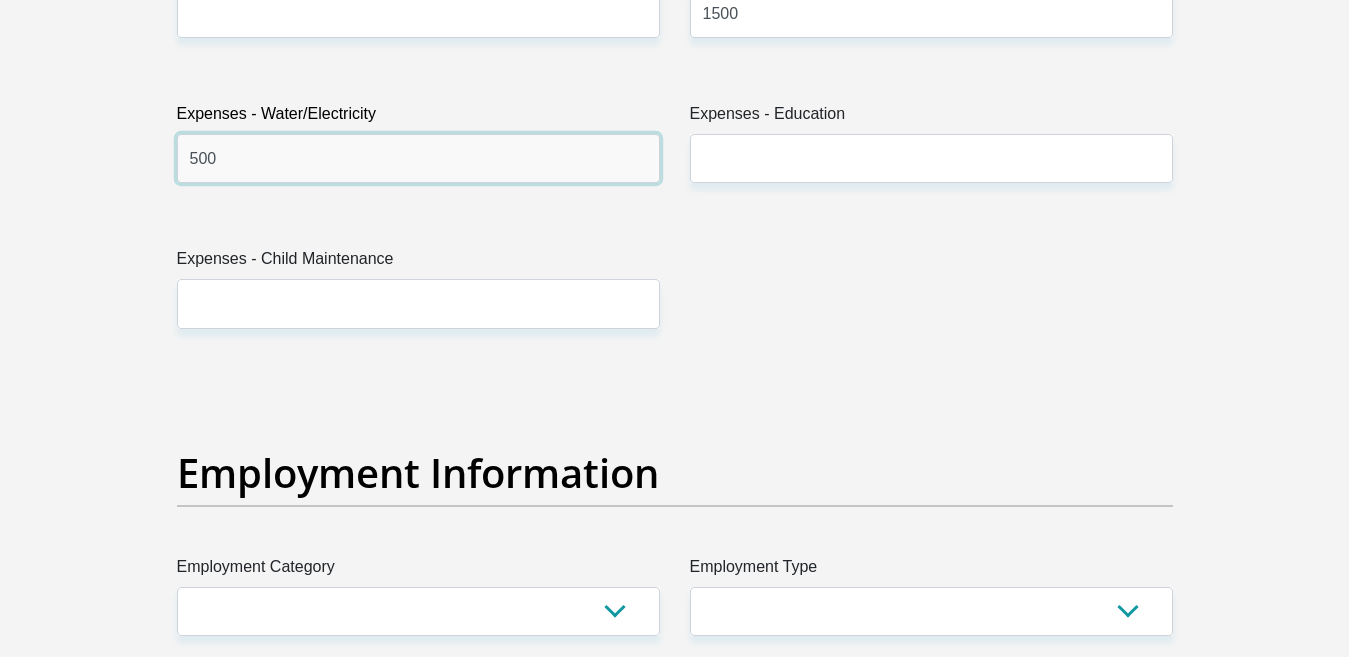 scroll, scrollTop: 3300, scrollLeft: 0, axis: vertical 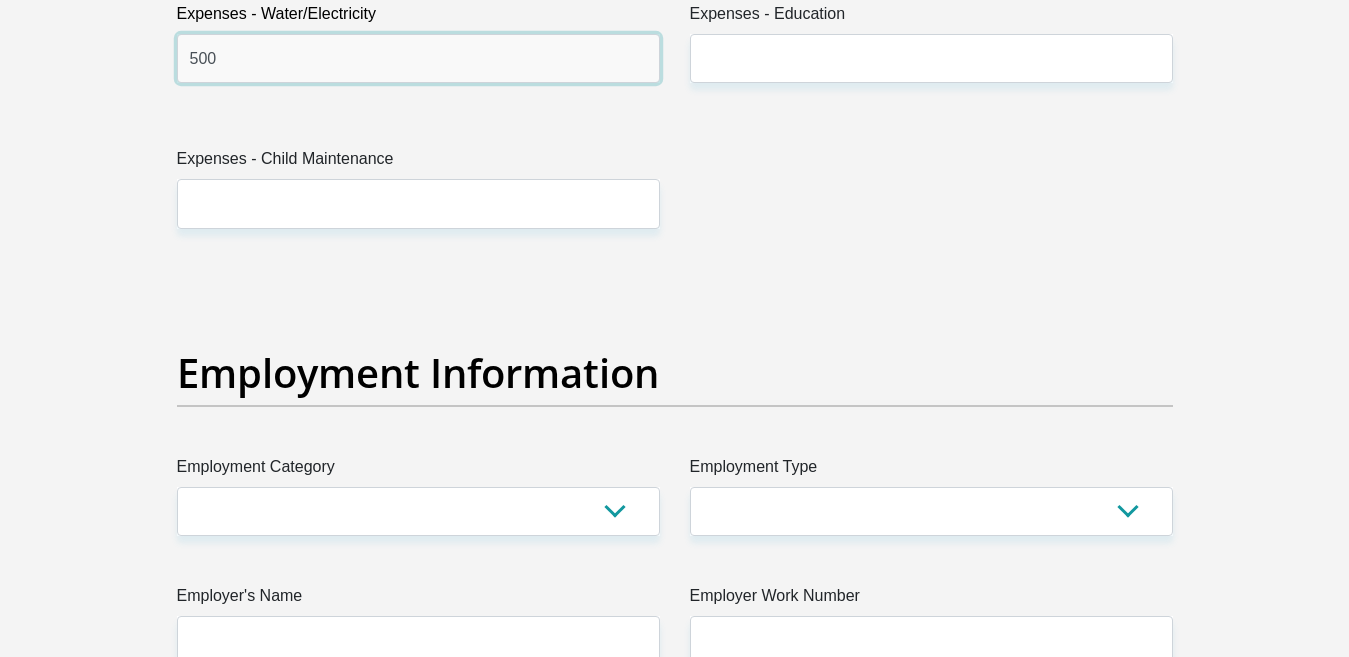 type on "500" 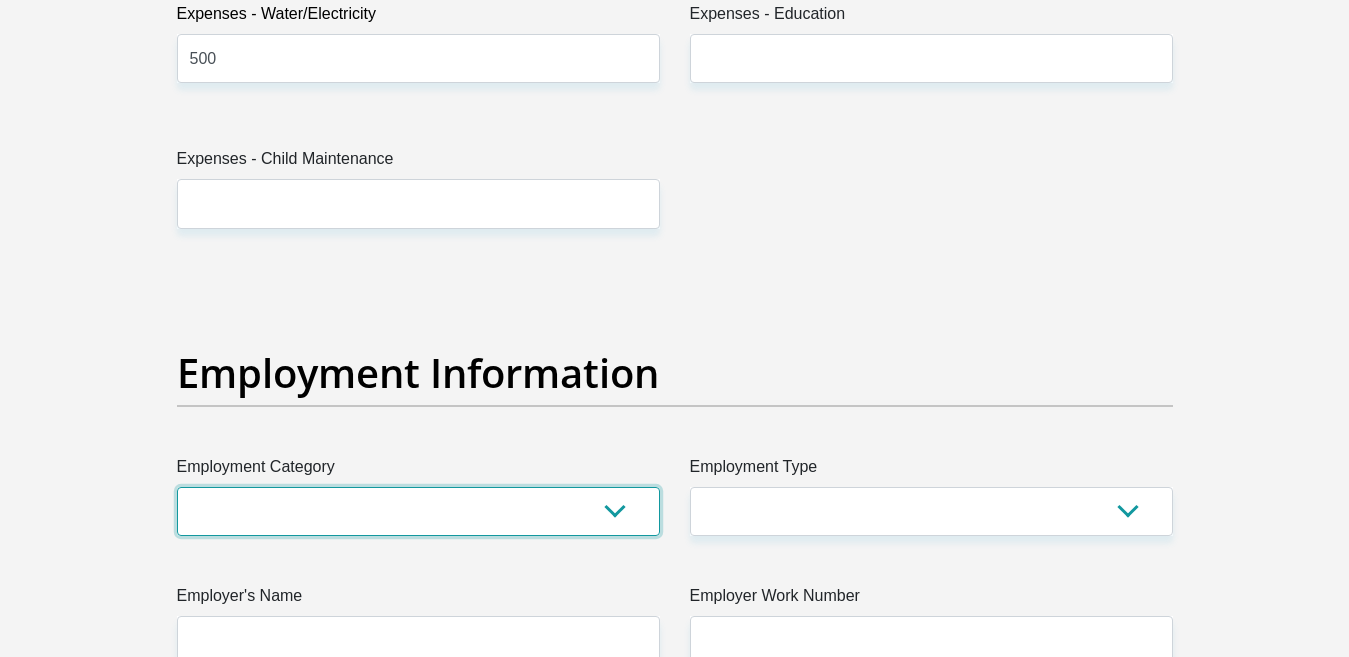 click on "AGRICULTURE
ALCOHOL & TOBACCO
CONSTRUCTION MATERIALS
METALLURGY
EQUIPMENT FOR RENEWABLE ENERGY
SPECIALIZED CONTRACTORS
CAR
GAMING (INCL. INTERNET
OTHER WHOLESALE
UNLICENSED PHARMACEUTICALS
CURRENCY EXCHANGE HOUSES
OTHER FINANCIAL INSTITUTIONS & INSURANCE
REAL ESTATE AGENTS
OIL & GAS
OTHER MATERIALS (E.G. IRON ORE)
PRECIOUS STONES & PRECIOUS METALS
POLITICAL ORGANIZATIONS
RELIGIOUS ORGANIZATIONS(NOT SECTS)
ACTI. HAVING BUSINESS DEAL WITH PUBLIC ADMINISTRATION
LAUNDROMATS" at bounding box center (418, 511) 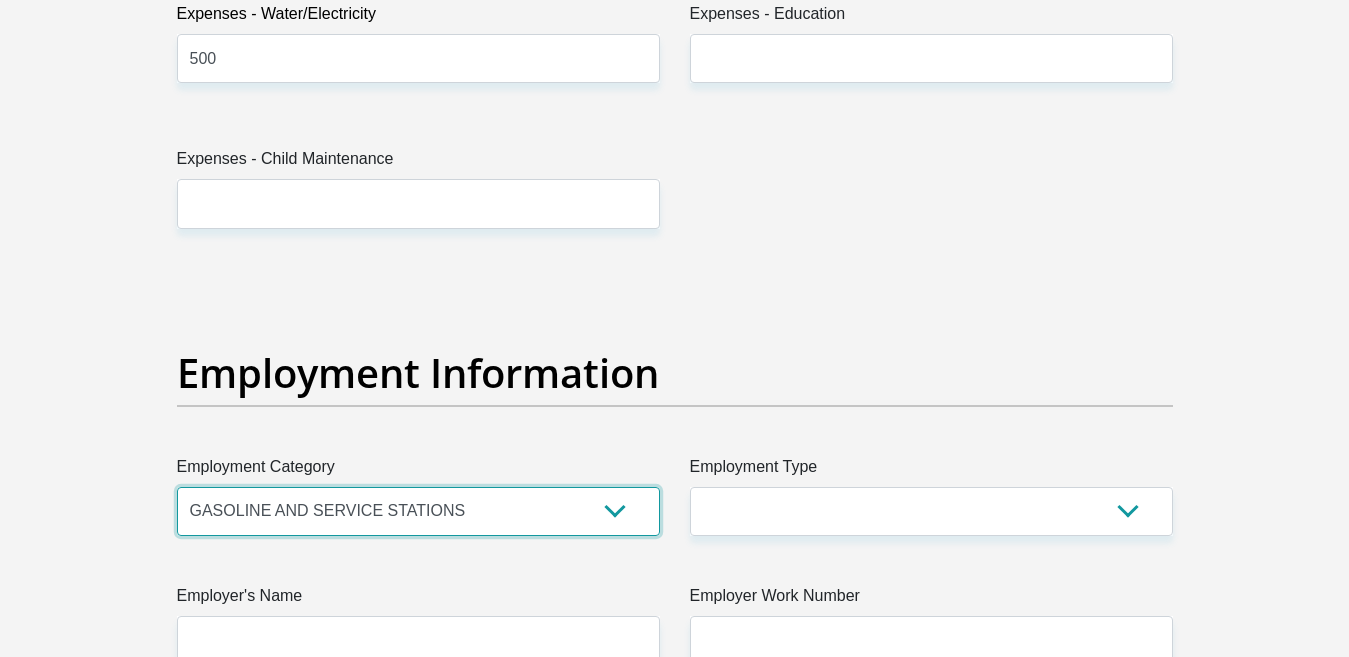 click on "AGRICULTURE
ALCOHOL & TOBACCO
CONSTRUCTION MATERIALS
METALLURGY
EQUIPMENT FOR RENEWABLE ENERGY
SPECIALIZED CONTRACTORS
CAR
GAMING (INCL. INTERNET
OTHER WHOLESALE
UNLICENSED PHARMACEUTICALS
CURRENCY EXCHANGE HOUSES
OTHER FINANCIAL INSTITUTIONS & INSURANCE
REAL ESTATE AGENTS
OIL & GAS
OTHER MATERIALS (E.G. IRON ORE)
PRECIOUS STONES & PRECIOUS METALS
POLITICAL ORGANIZATIONS
RELIGIOUS ORGANIZATIONS(NOT SECTS)
ACTI. HAVING BUSINESS DEAL WITH PUBLIC ADMINISTRATION
LAUNDROMATS" at bounding box center [418, 511] 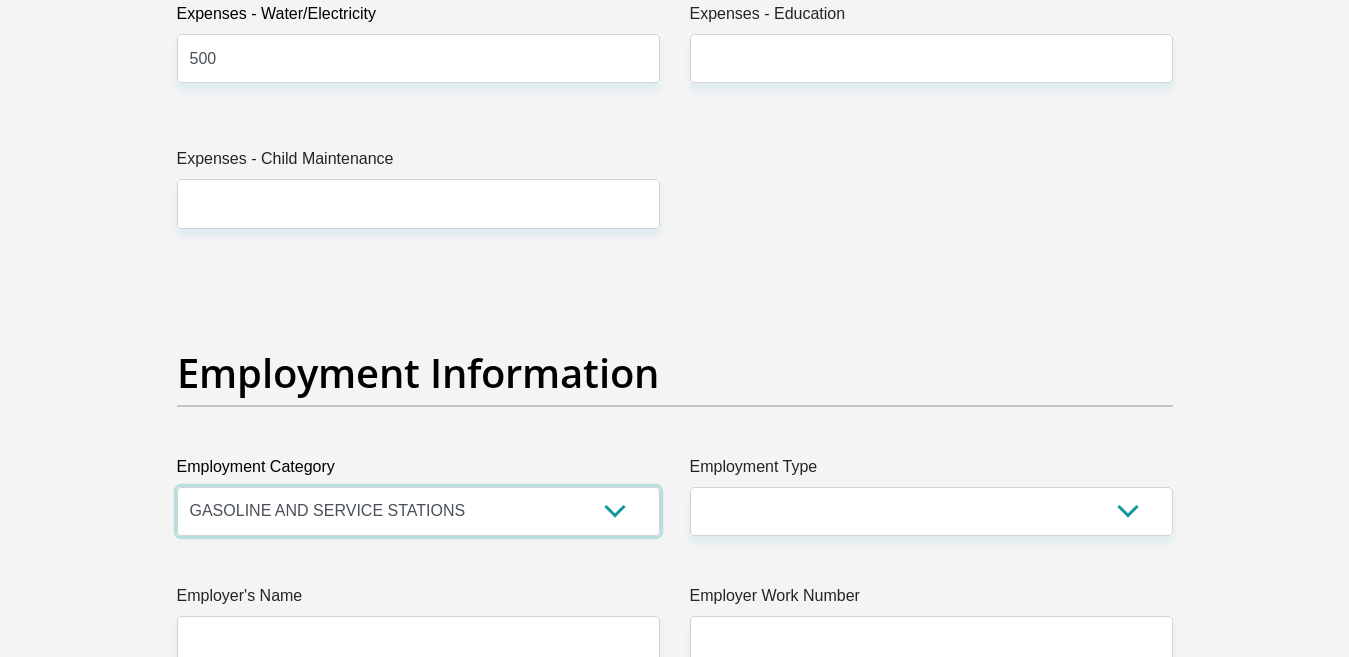 click on "AGRICULTURE
ALCOHOL & TOBACCO
CONSTRUCTION MATERIALS
METALLURGY
EQUIPMENT FOR RENEWABLE ENERGY
SPECIALIZED CONTRACTORS
CAR
GAMING (INCL. INTERNET
OTHER WHOLESALE
UNLICENSED PHARMACEUTICALS
CURRENCY EXCHANGE HOUSES
OTHER FINANCIAL INSTITUTIONS & INSURANCE
REAL ESTATE AGENTS
OIL & GAS
OTHER MATERIALS (E.G. IRON ORE)
PRECIOUS STONES & PRECIOUS METALS
POLITICAL ORGANIZATIONS
RELIGIOUS ORGANIZATIONS(NOT SECTS)
ACTI. HAVING BUSINESS DEAL WITH PUBLIC ADMINISTRATION
LAUNDROMATS" at bounding box center (418, 511) 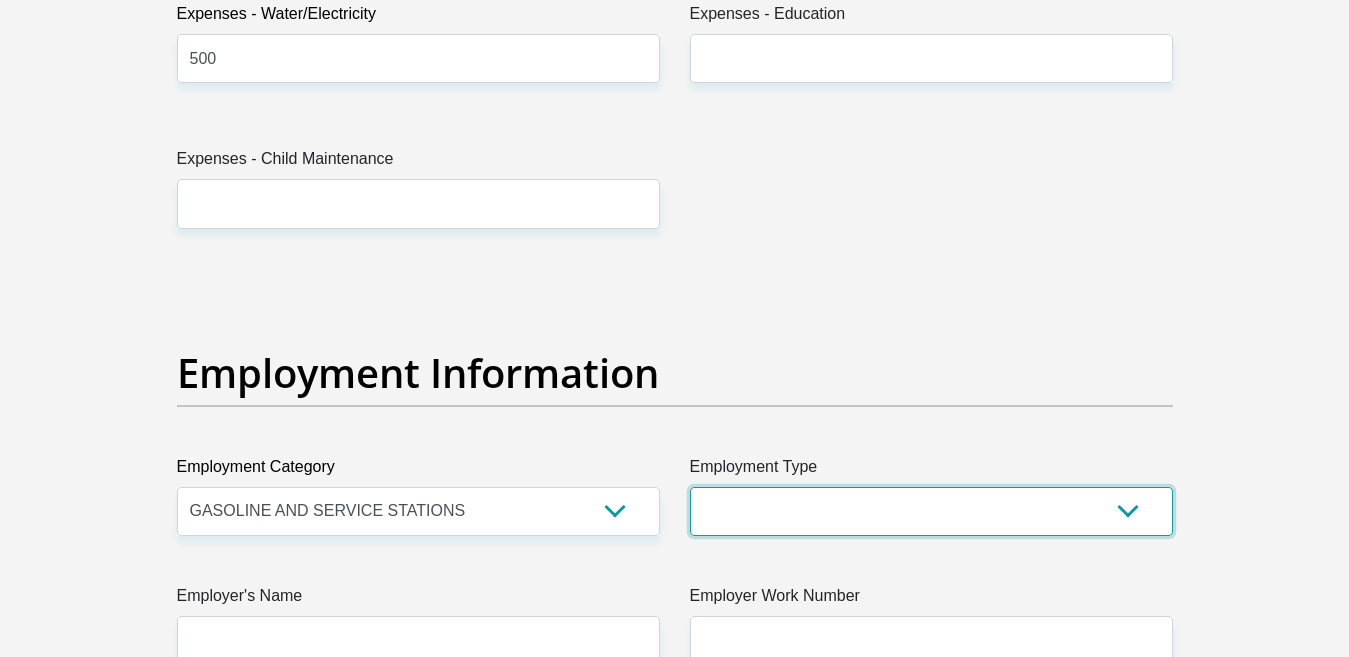 click on "College/Lecturer
Craft Seller
Creative
Driver
Executive
Farmer
Forces - Non Commissioned
Forces - Officer
Hawker
Housewife
Labourer
Licenced Professional
Manager
Miner
Non Licenced Professional
Office Staff/Clerk
Outside Worker
Pensioner
Permanent Teacher
Production/Manufacturing
Sales
Self-Employed
Semi-Professional Worker
Service Industry  Social Worker  Student" at bounding box center [931, 511] 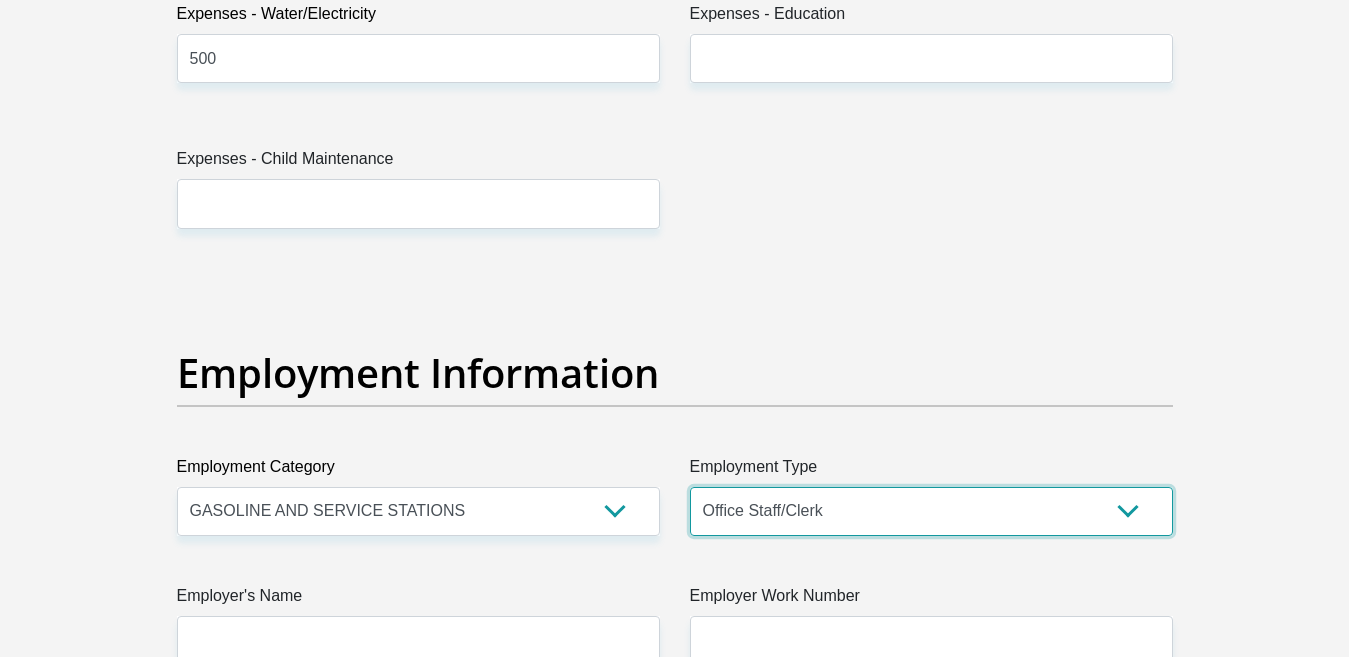 click on "College/Lecturer
Craft Seller
Creative
Driver
Executive
Farmer
Forces - Non Commissioned
Forces - Officer
Hawker
Housewife
Labourer
Licenced Professional
Manager
Miner
Non Licenced Professional
Office Staff/Clerk
Outside Worker
Pensioner
Permanent Teacher
Production/Manufacturing
Sales
Self-Employed
Semi-Professional Worker
Service Industry  Social Worker  Student" at bounding box center [931, 511] 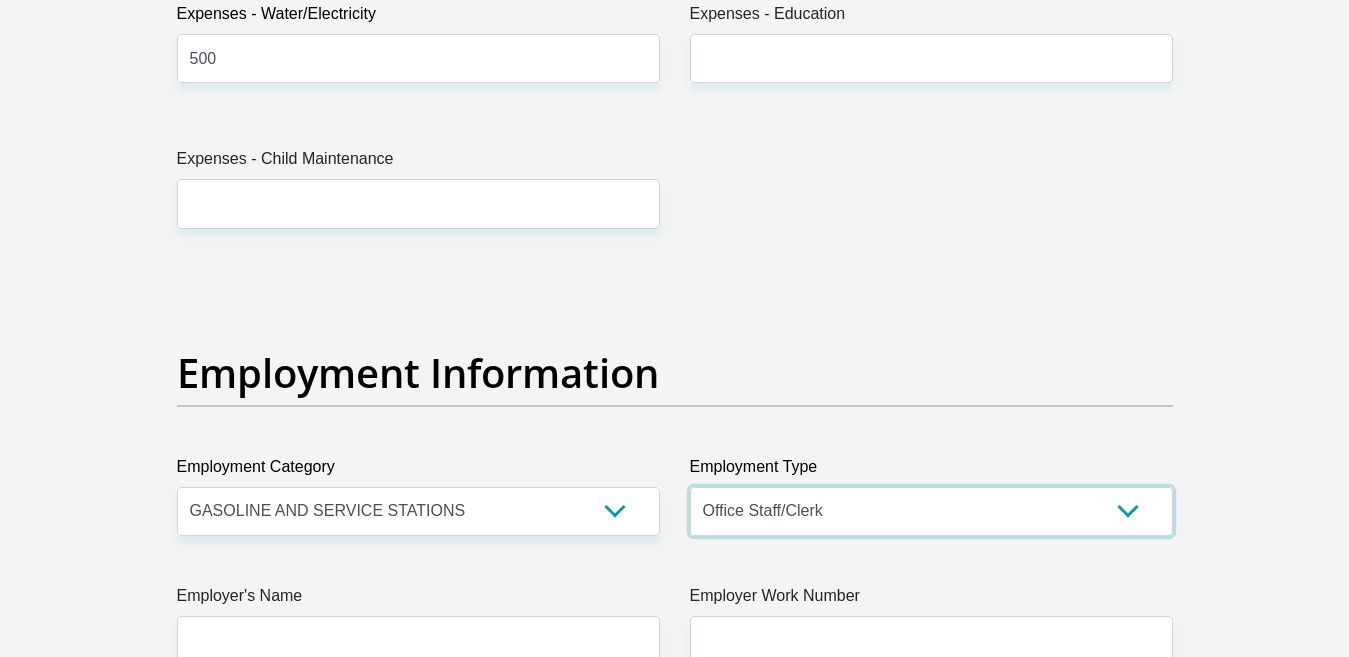 scroll, scrollTop: 3500, scrollLeft: 0, axis: vertical 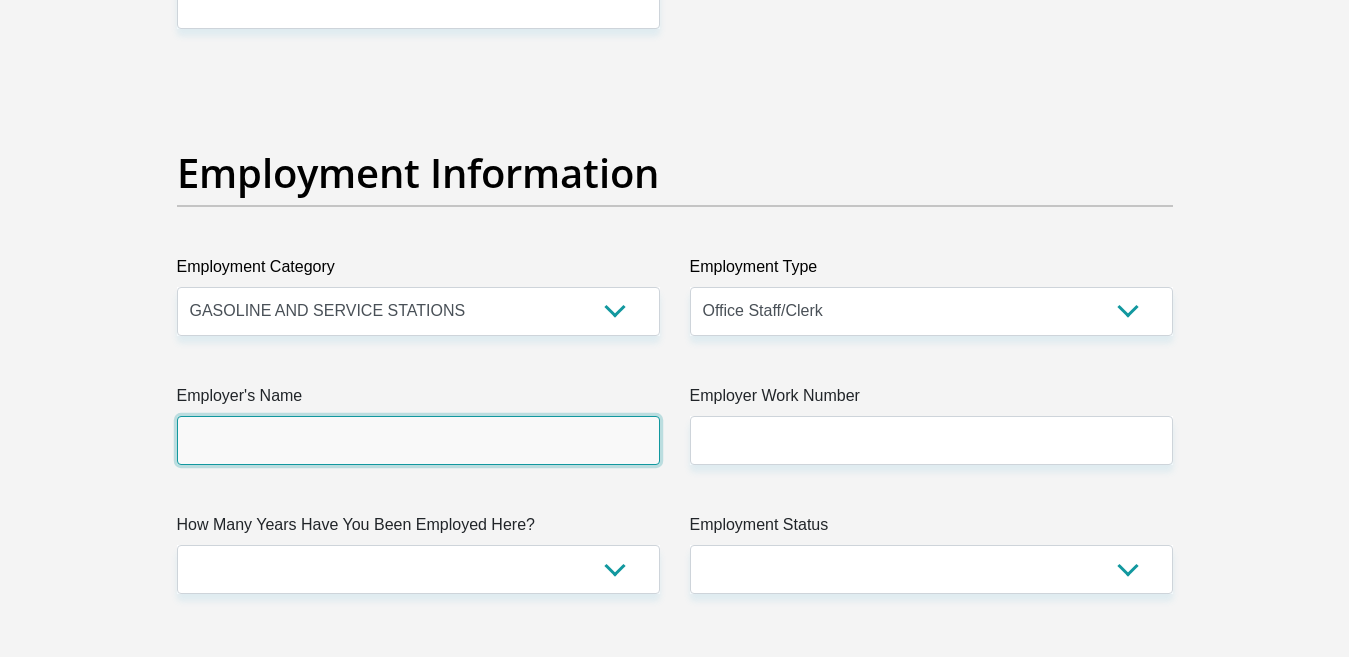 click on "Employer's Name" at bounding box center (418, 440) 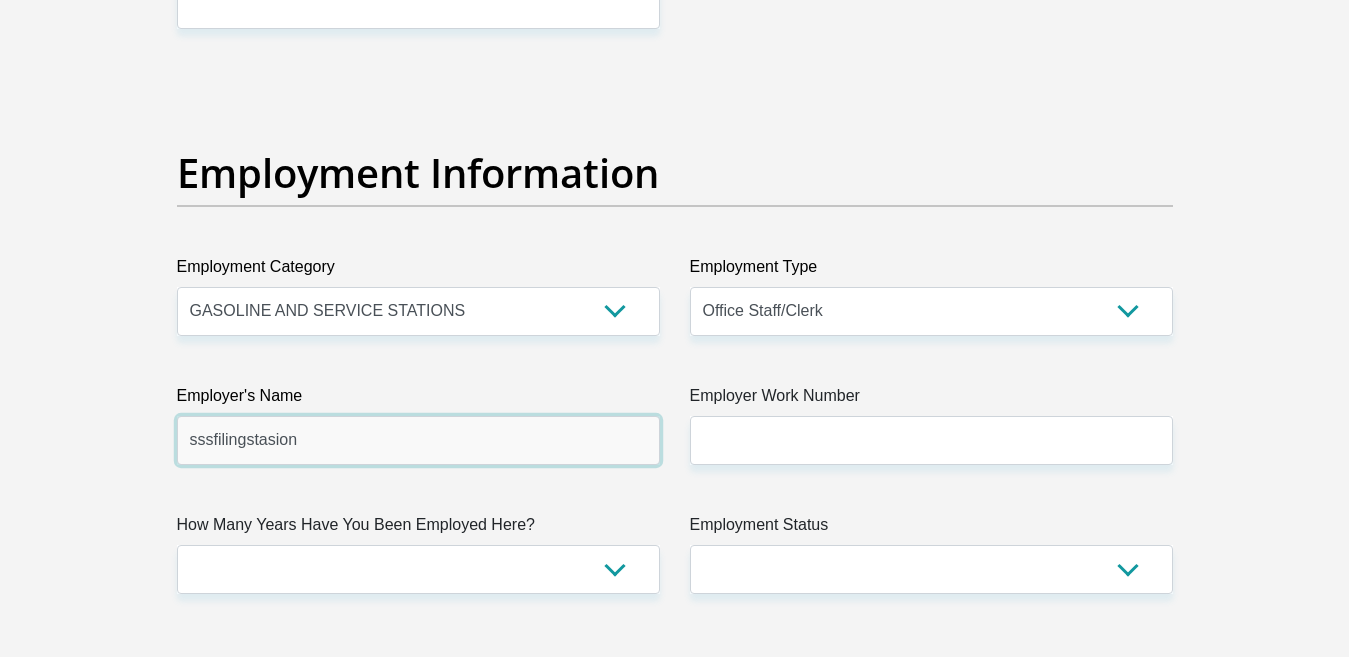 type on "sssfilingstasion" 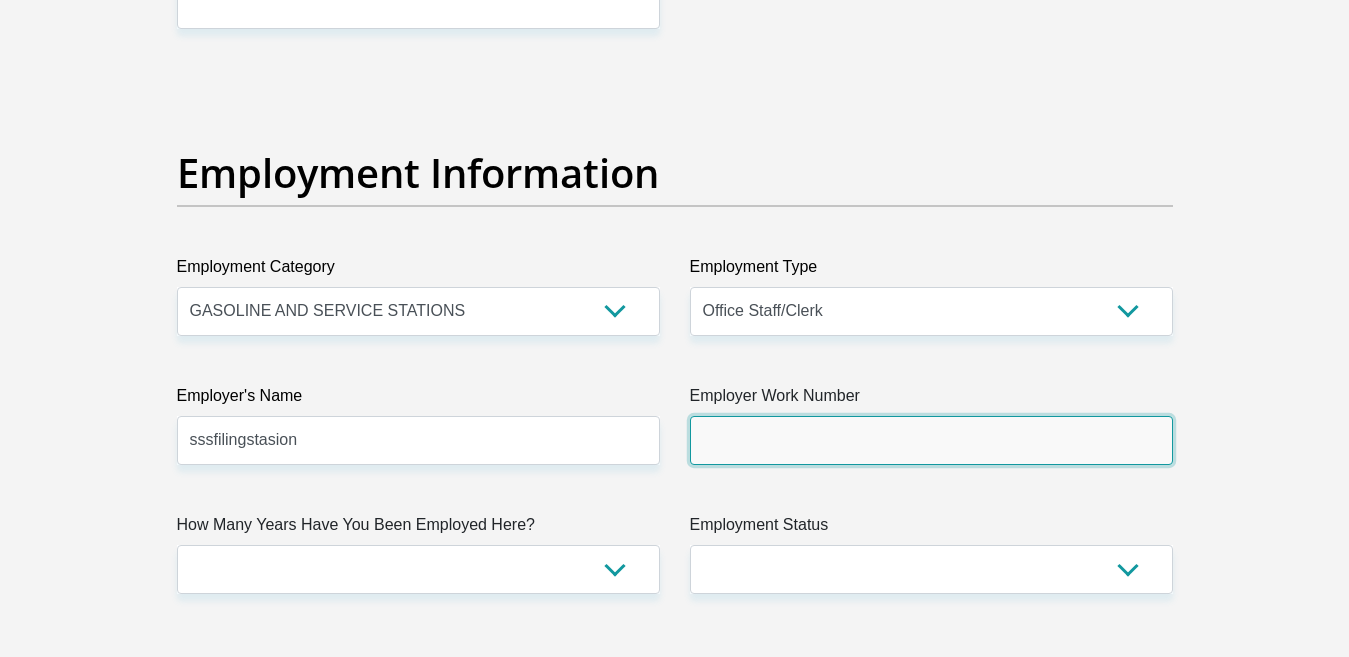 click on "Employer Work Number" at bounding box center [931, 440] 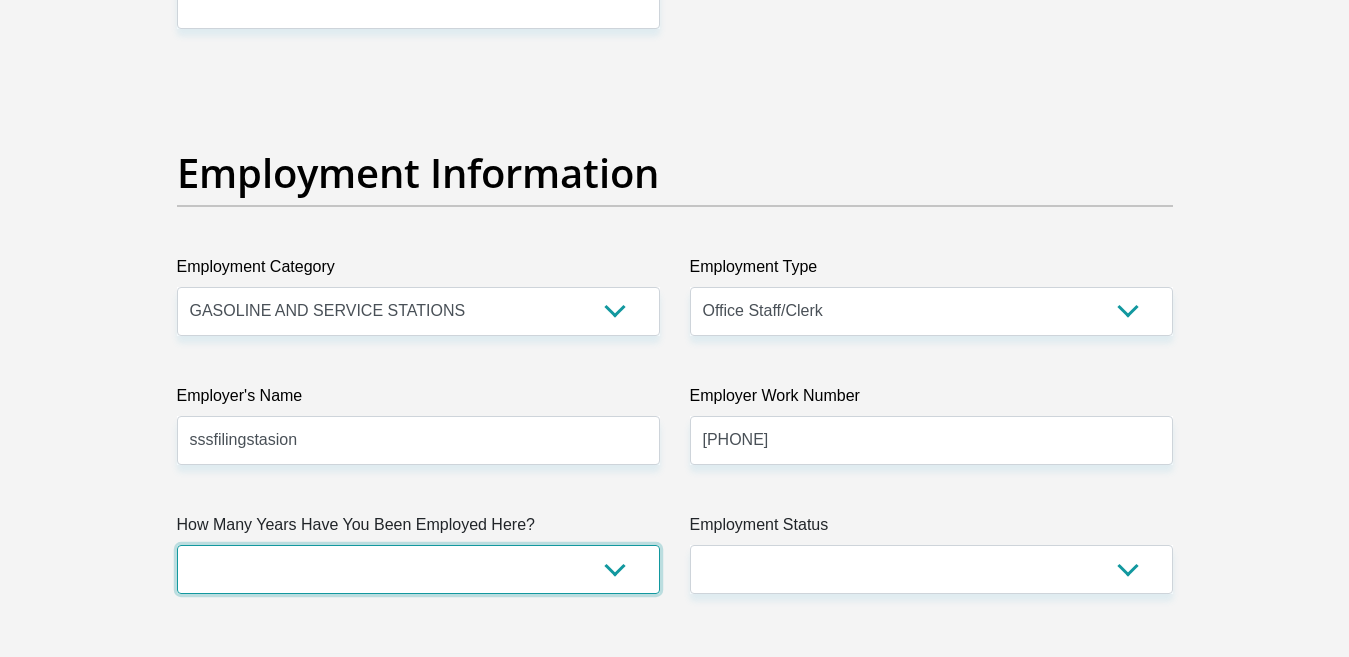 click on "less than 1 year
1-3 years
3-5 years
5+ years" at bounding box center (418, 569) 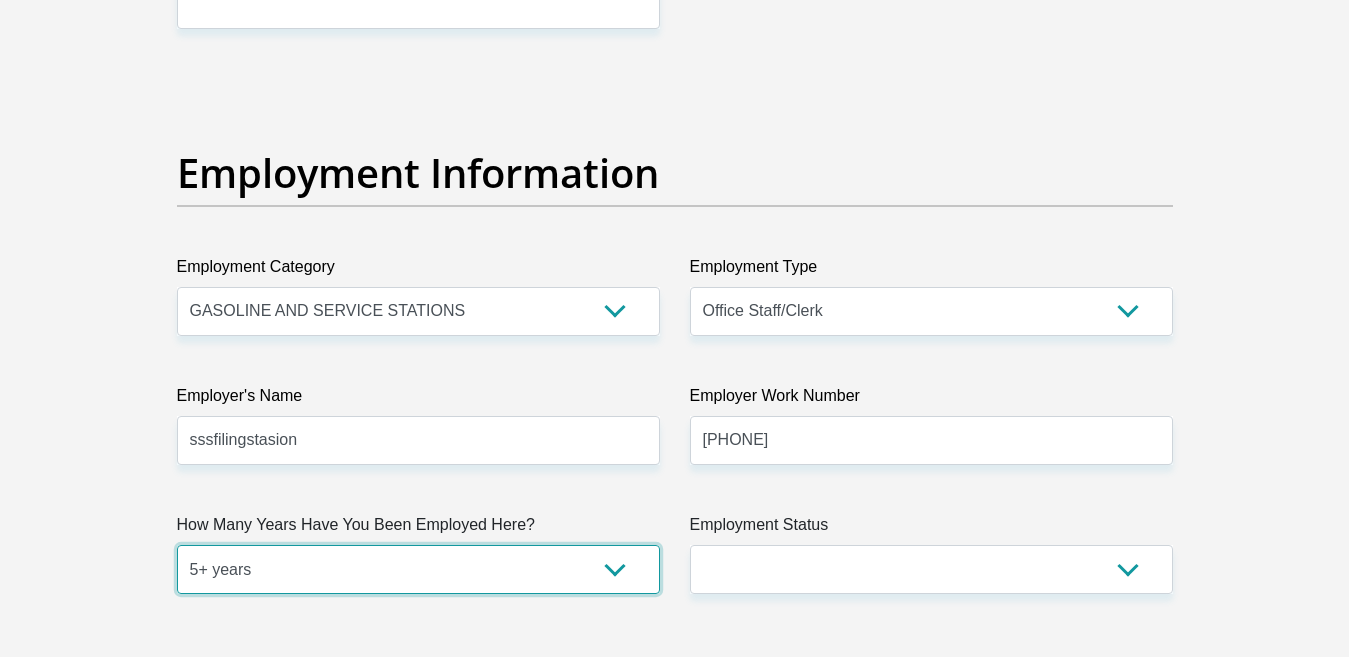 click on "less than 1 year
1-3 years
3-5 years
5+ years" at bounding box center [418, 569] 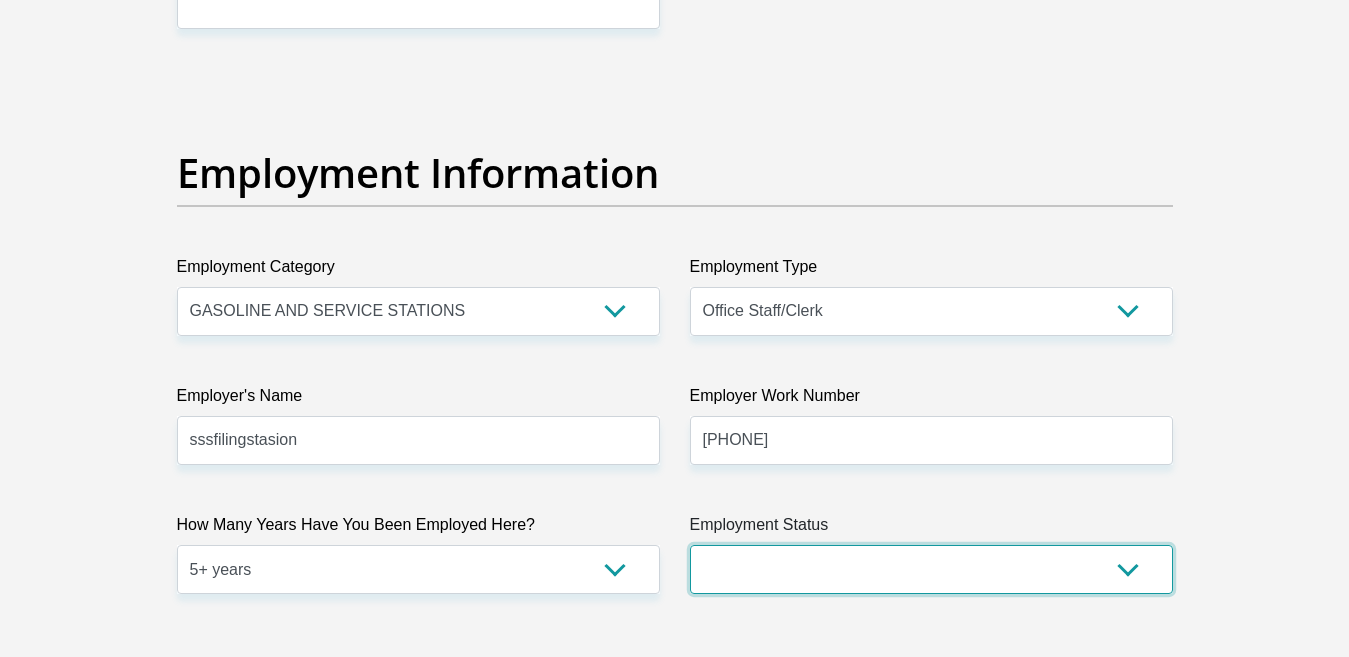 click on "Permanent/Full-time
Part-time/Casual
Contract Worker
Self-Employed
Housewife
Retired
Student
Medically Boarded
Disability
Unemployed" at bounding box center (931, 569) 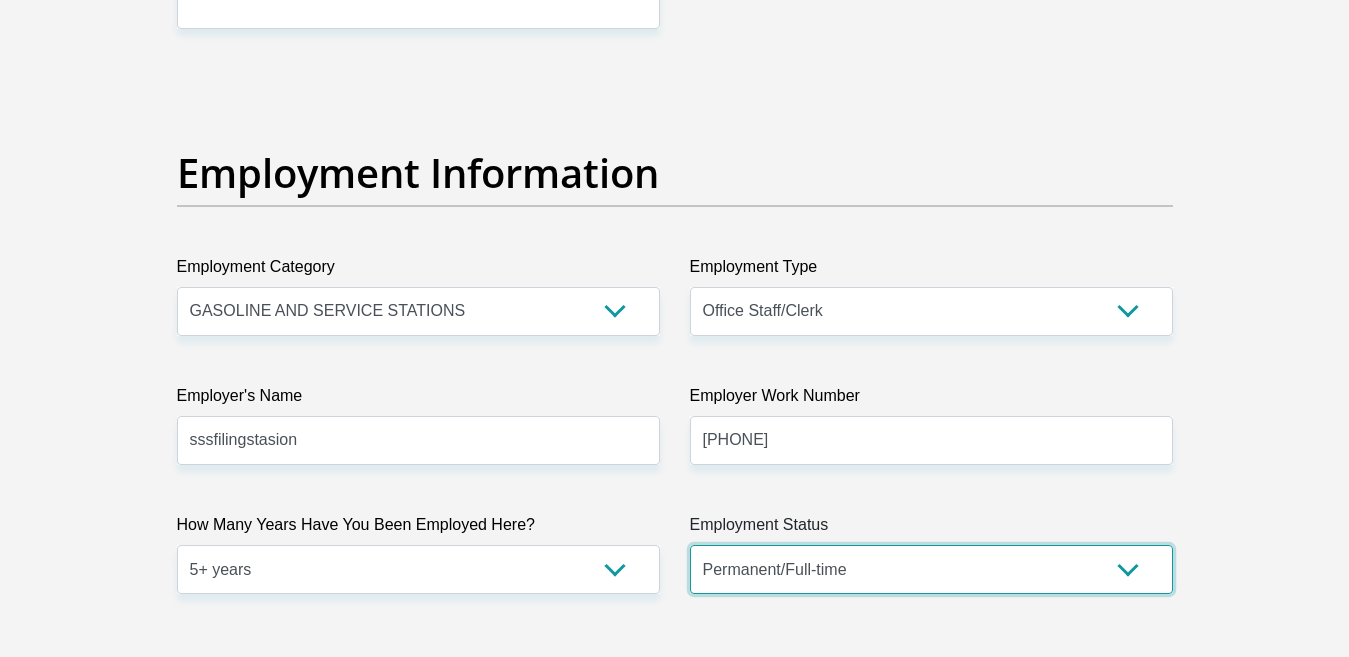 click on "Permanent/Full-time
Part-time/Casual
Contract Worker
Self-Employed
Housewife
Retired
Student
Medically Boarded
Disability
Unemployed" at bounding box center [931, 569] 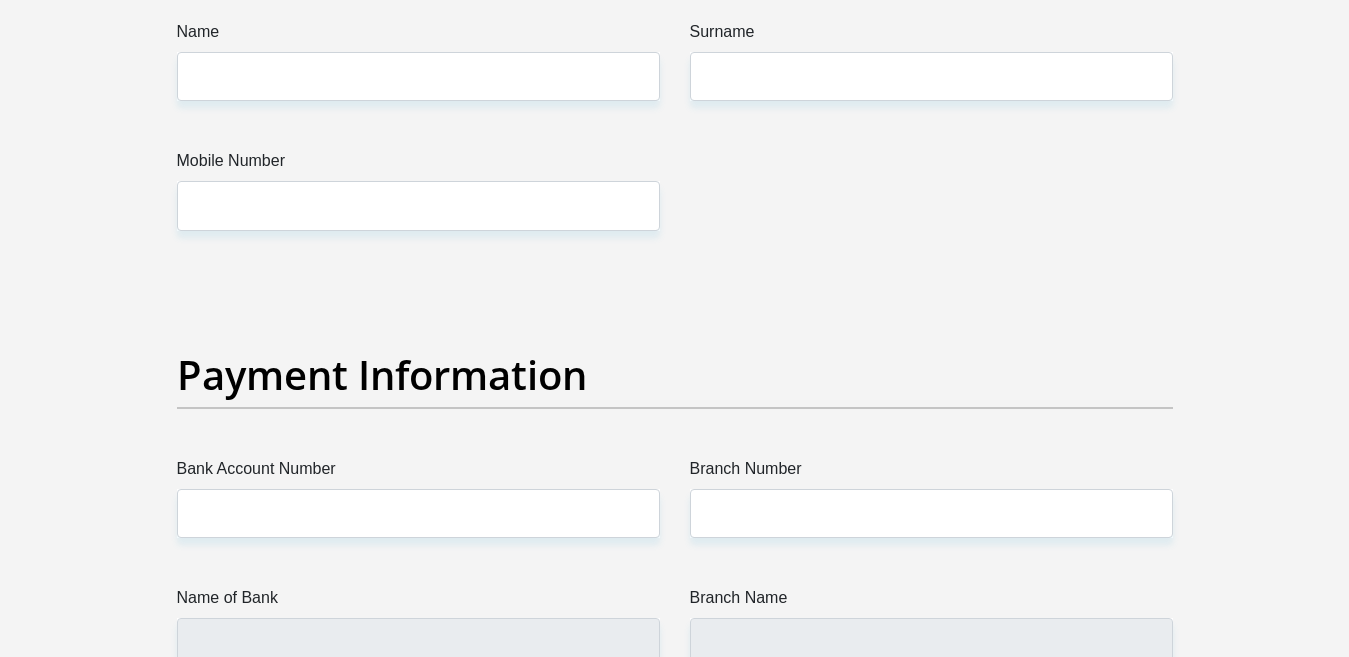 scroll, scrollTop: 4000, scrollLeft: 0, axis: vertical 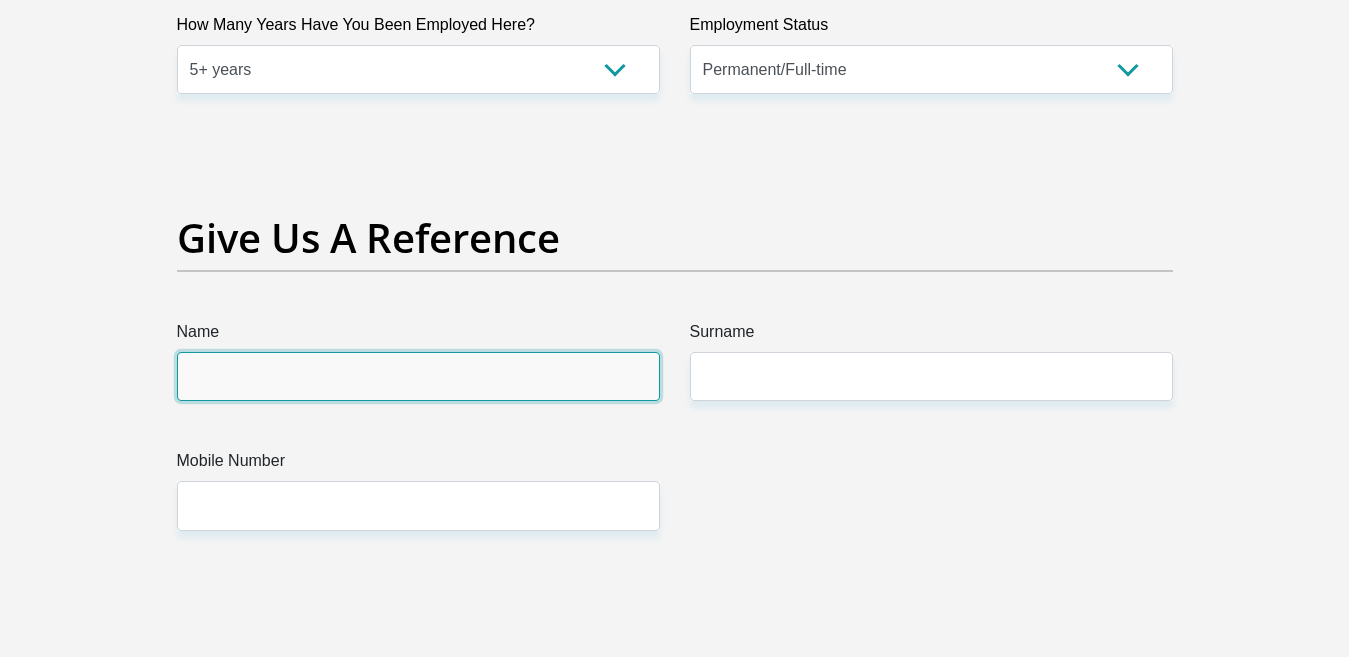 click on "Name" at bounding box center [418, 376] 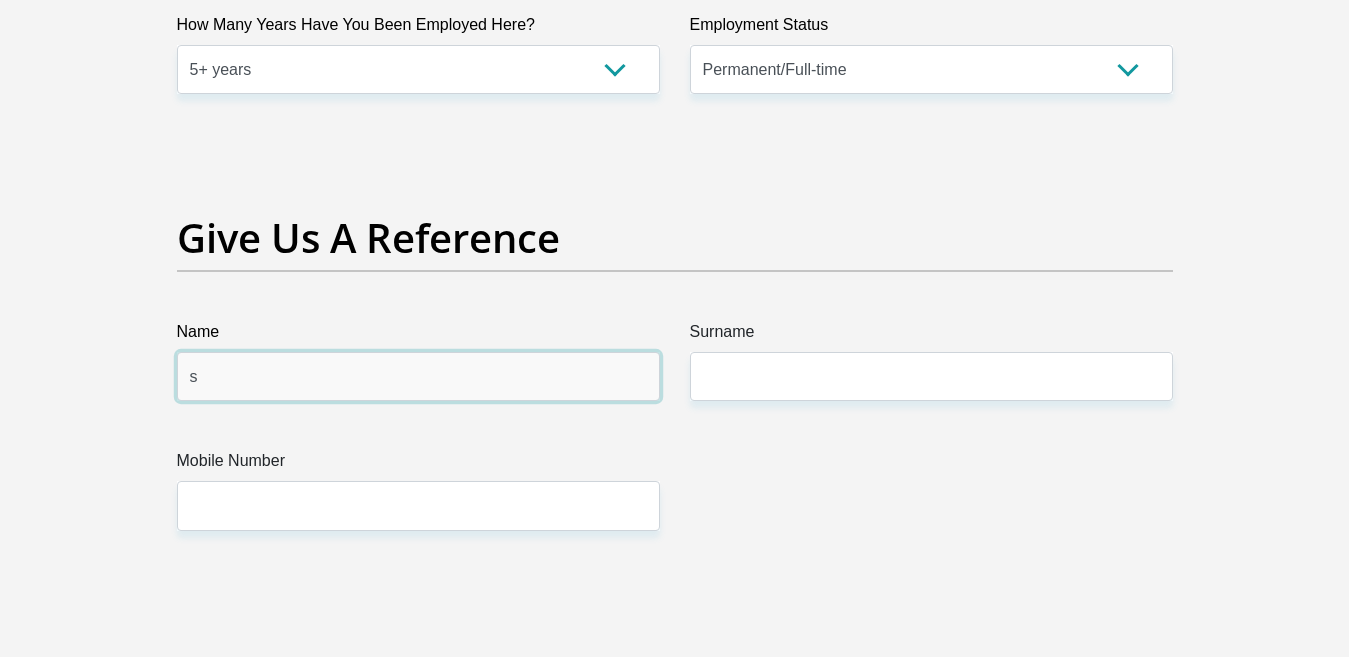 type on "[FIRST]" 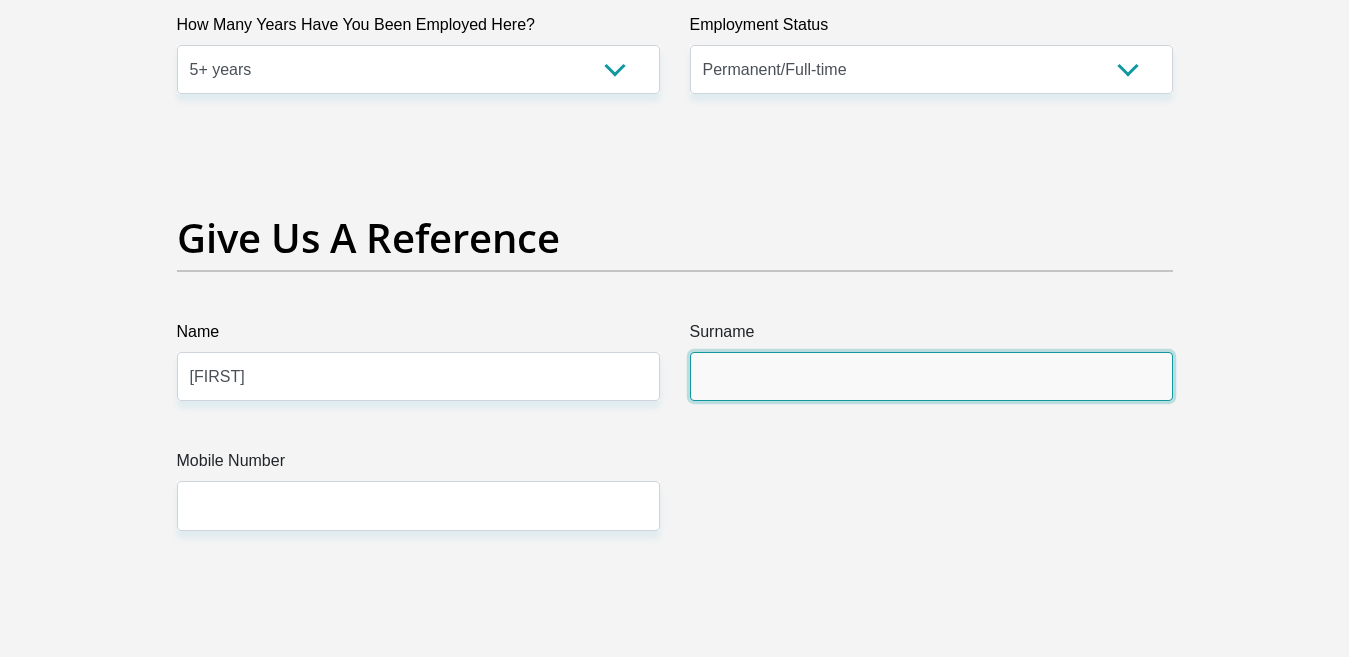click on "Surname" at bounding box center (931, 376) 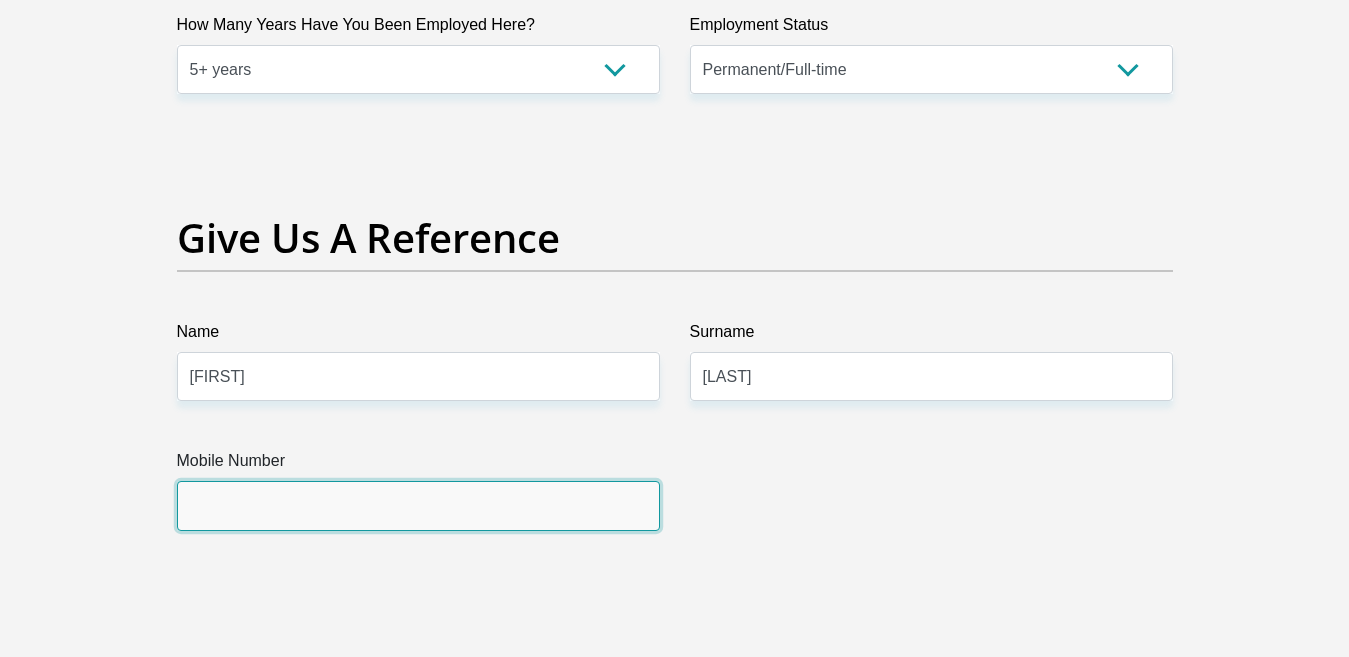 click on "Mobile Number" at bounding box center [418, 505] 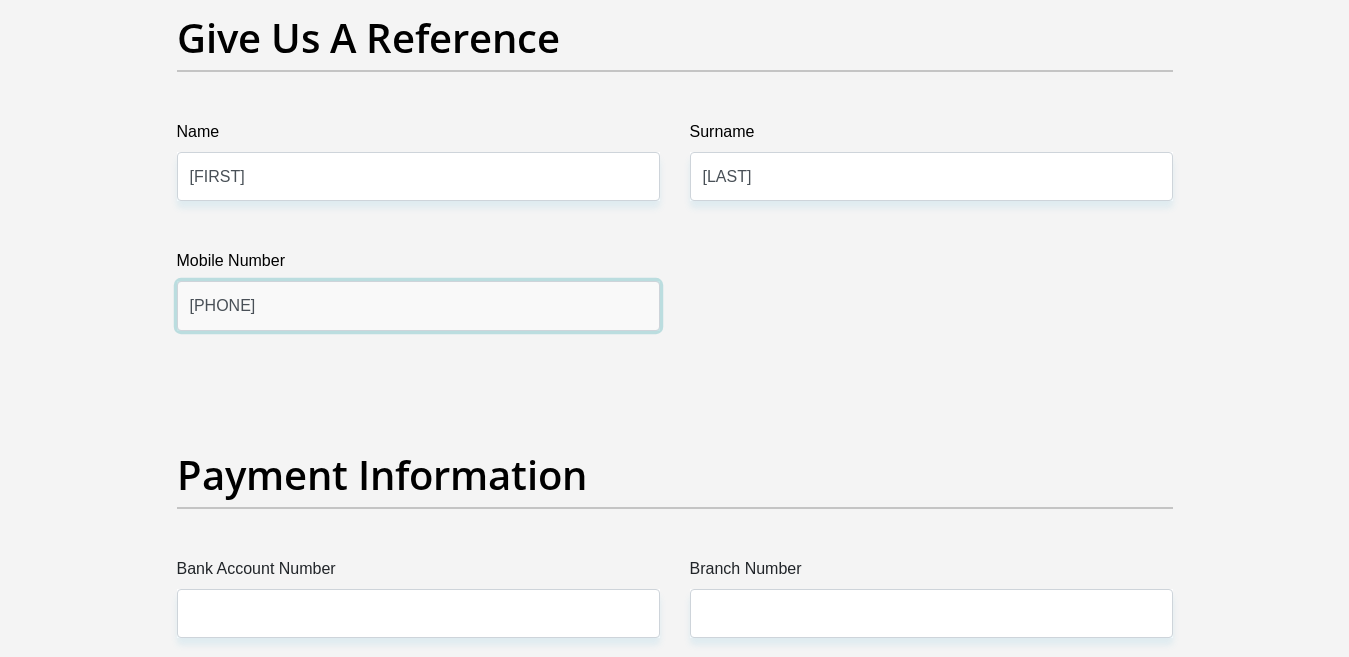 scroll, scrollTop: 4300, scrollLeft: 0, axis: vertical 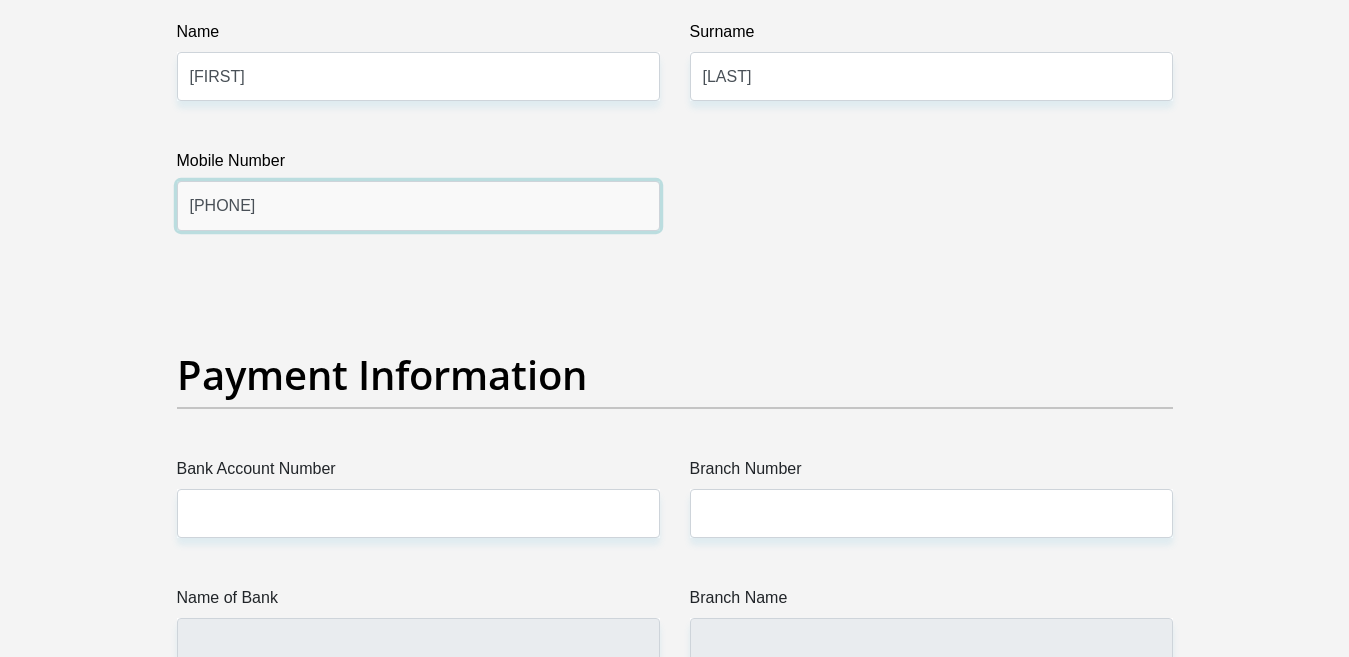 type on "[PHONE]" 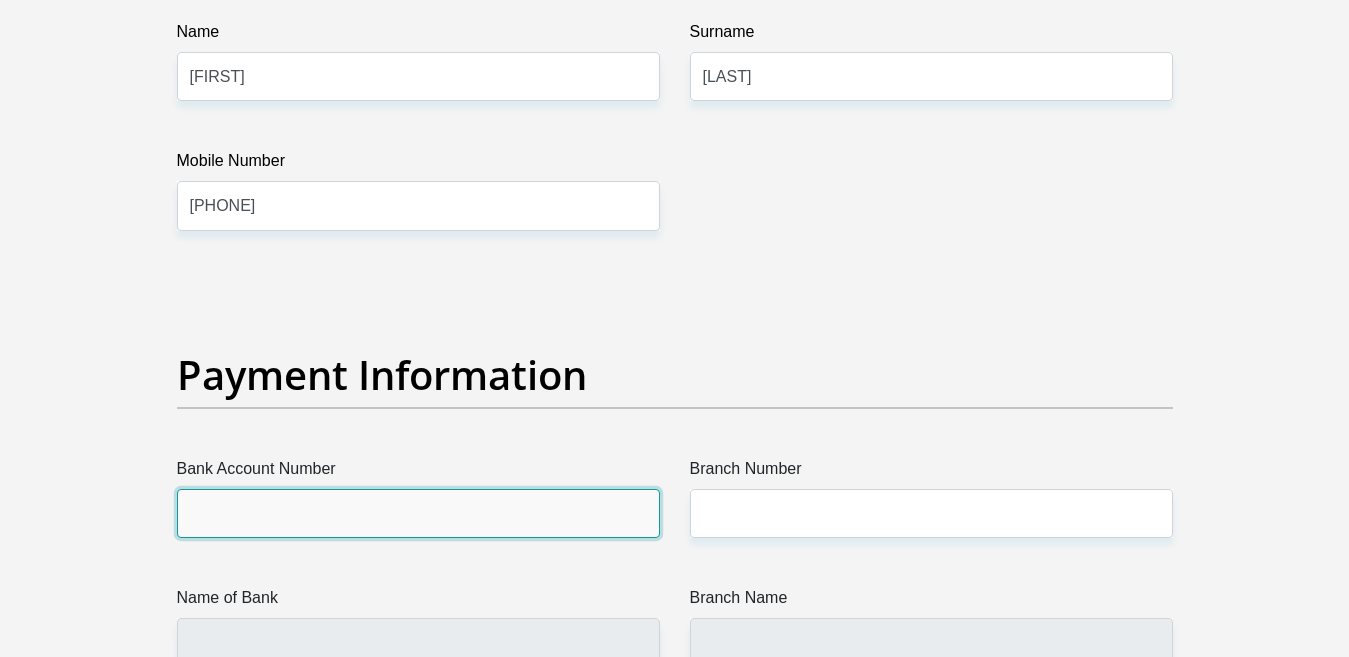 click on "Bank Account Number" at bounding box center (418, 513) 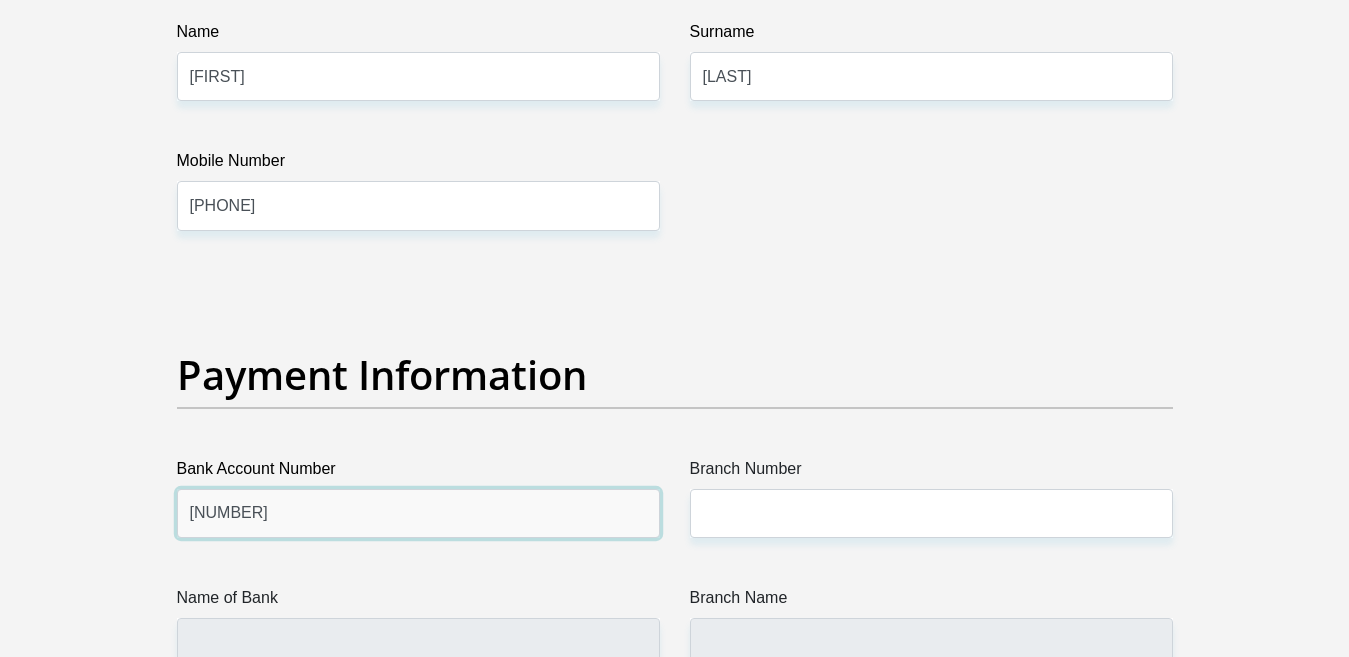 type on "[NUMBER]" 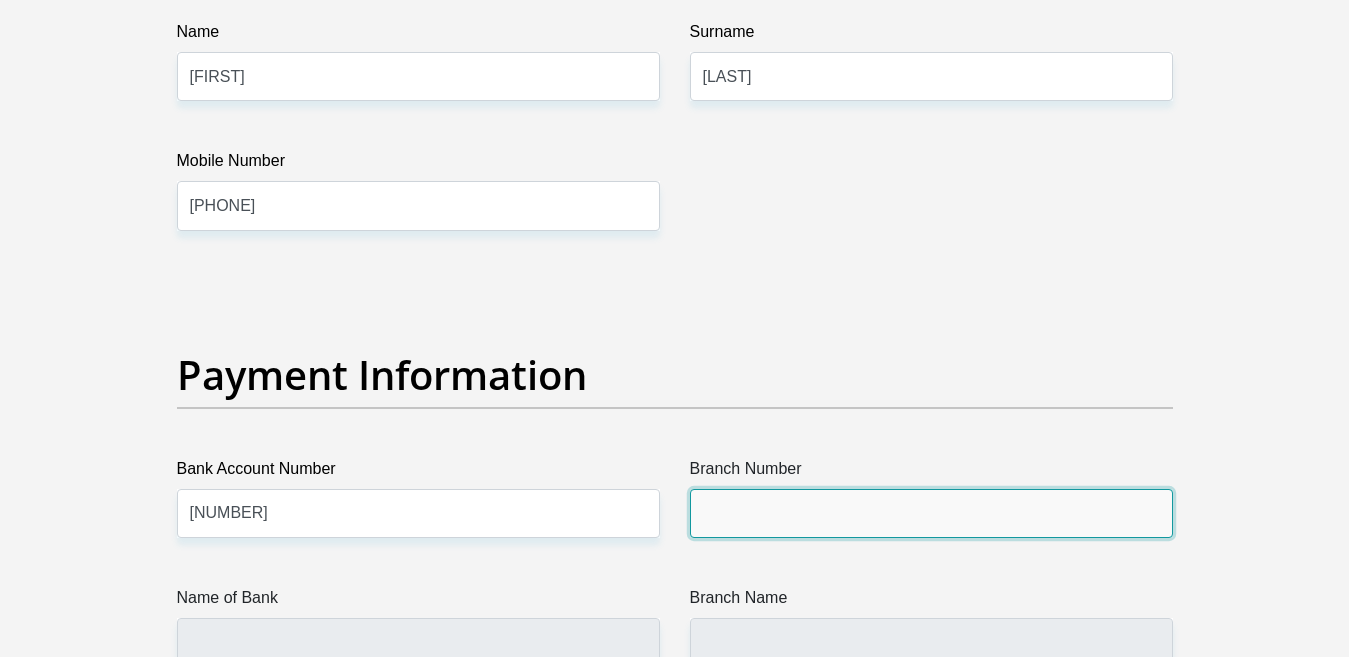 click on "Branch Number" at bounding box center (931, 513) 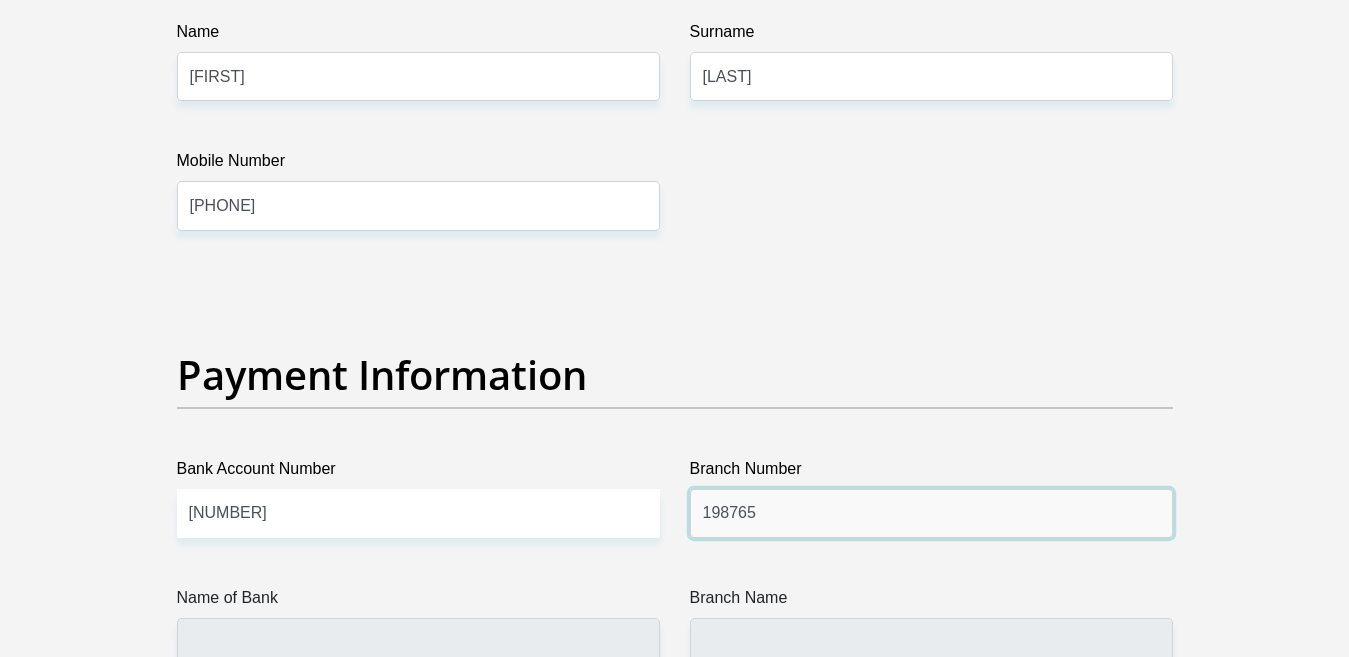 scroll, scrollTop: 4500, scrollLeft: 0, axis: vertical 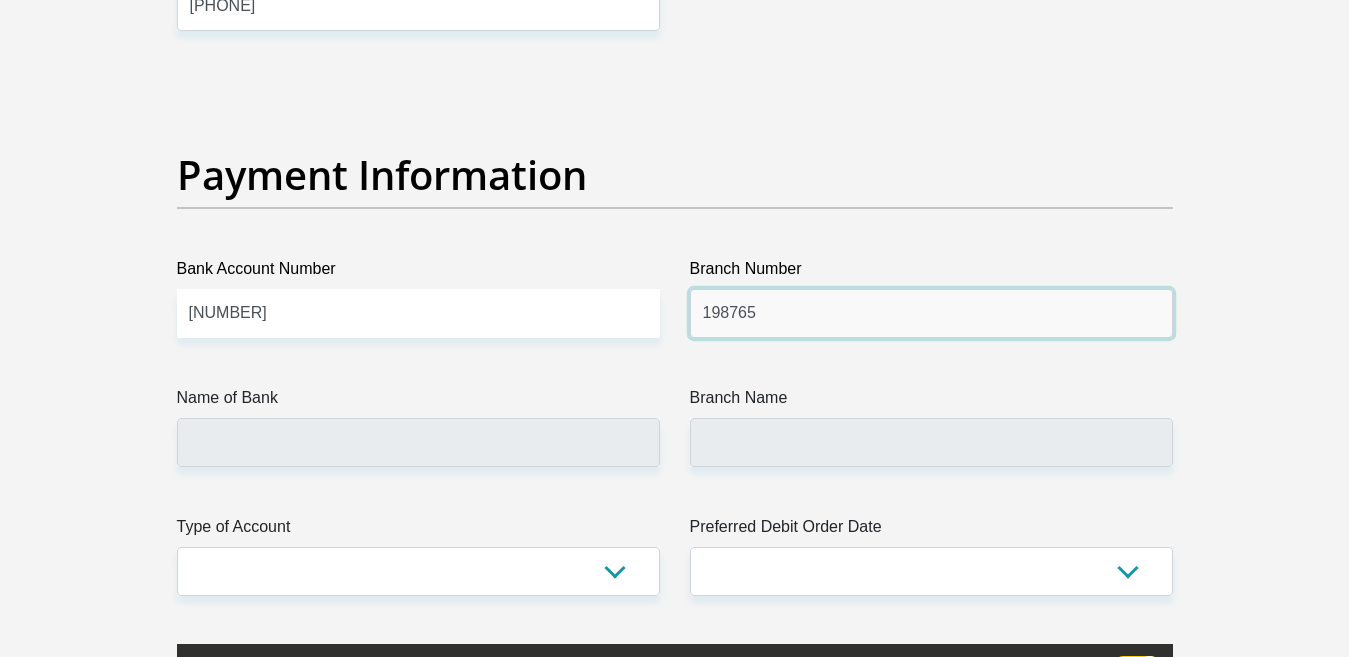 type on "198765" 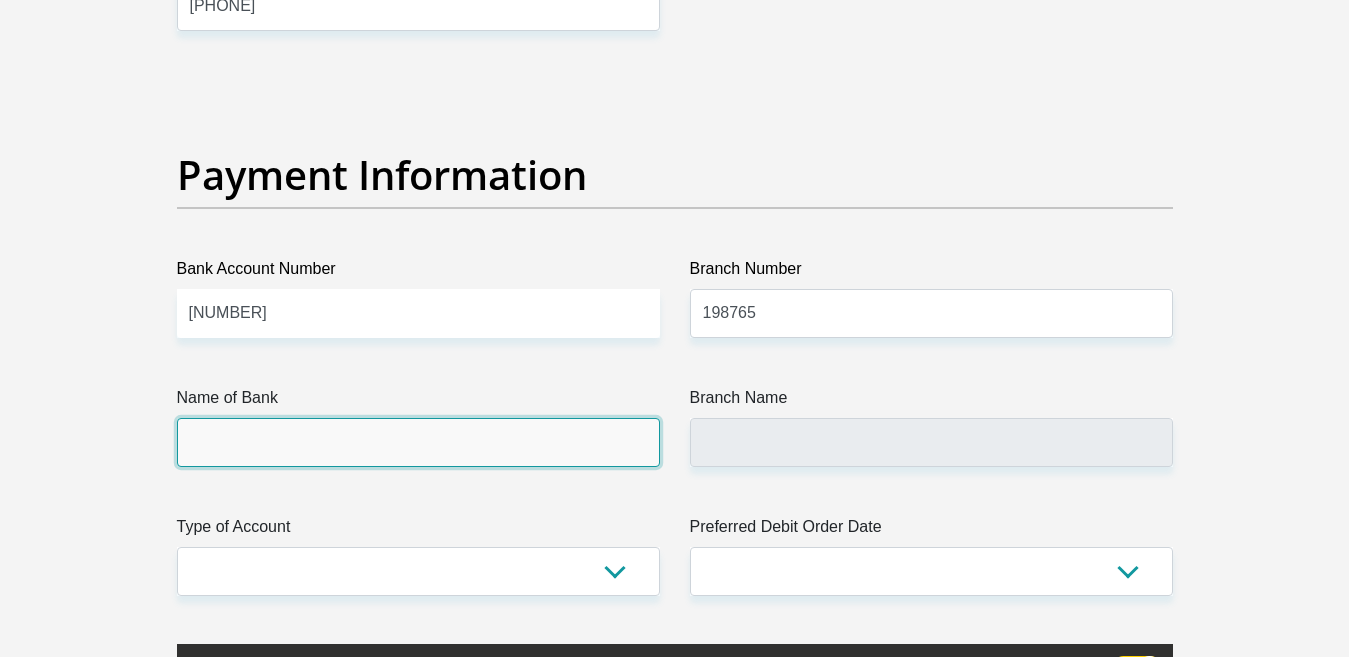 click on "Name of Bank" at bounding box center [418, 442] 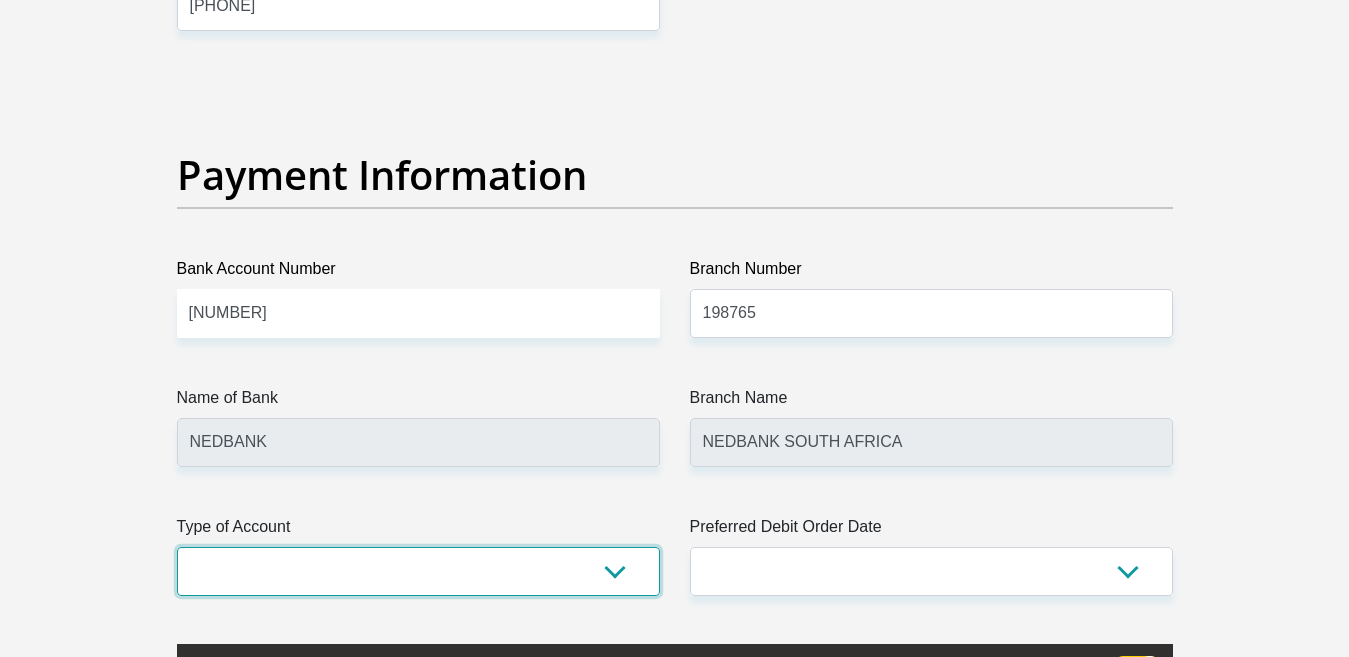click on "Cheque
Savings" at bounding box center [418, 571] 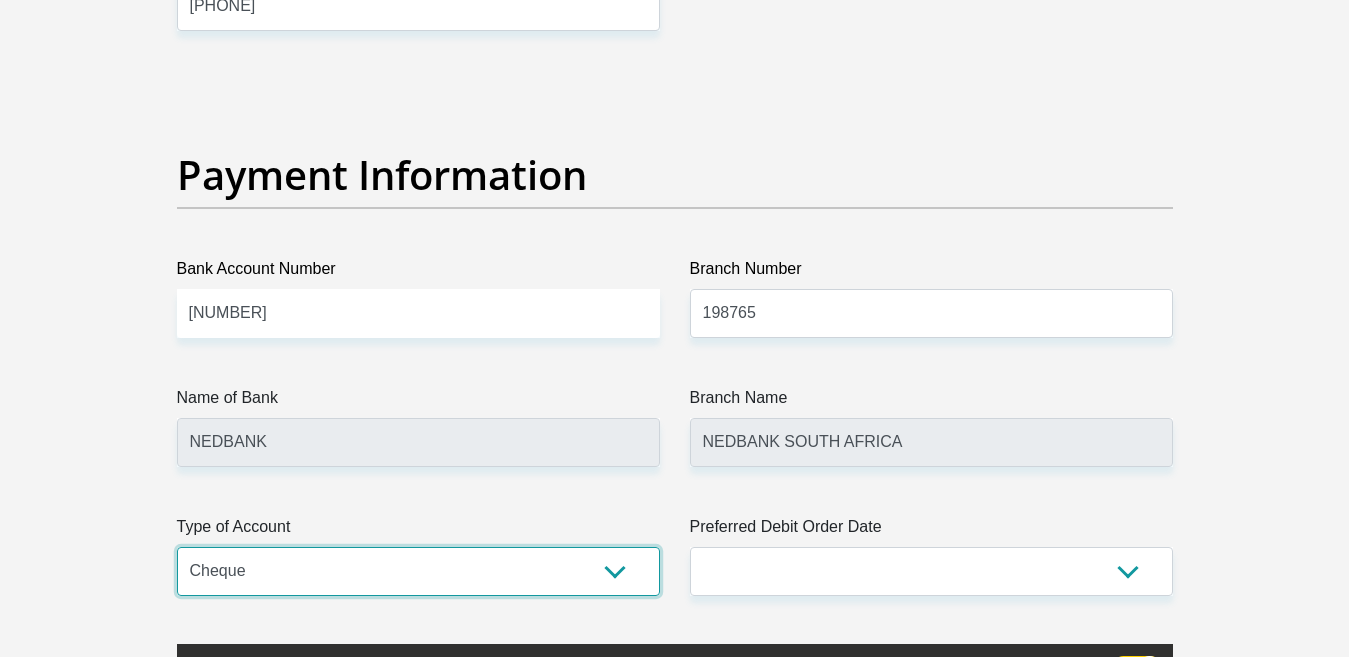 click on "Cheque
Savings" at bounding box center (418, 571) 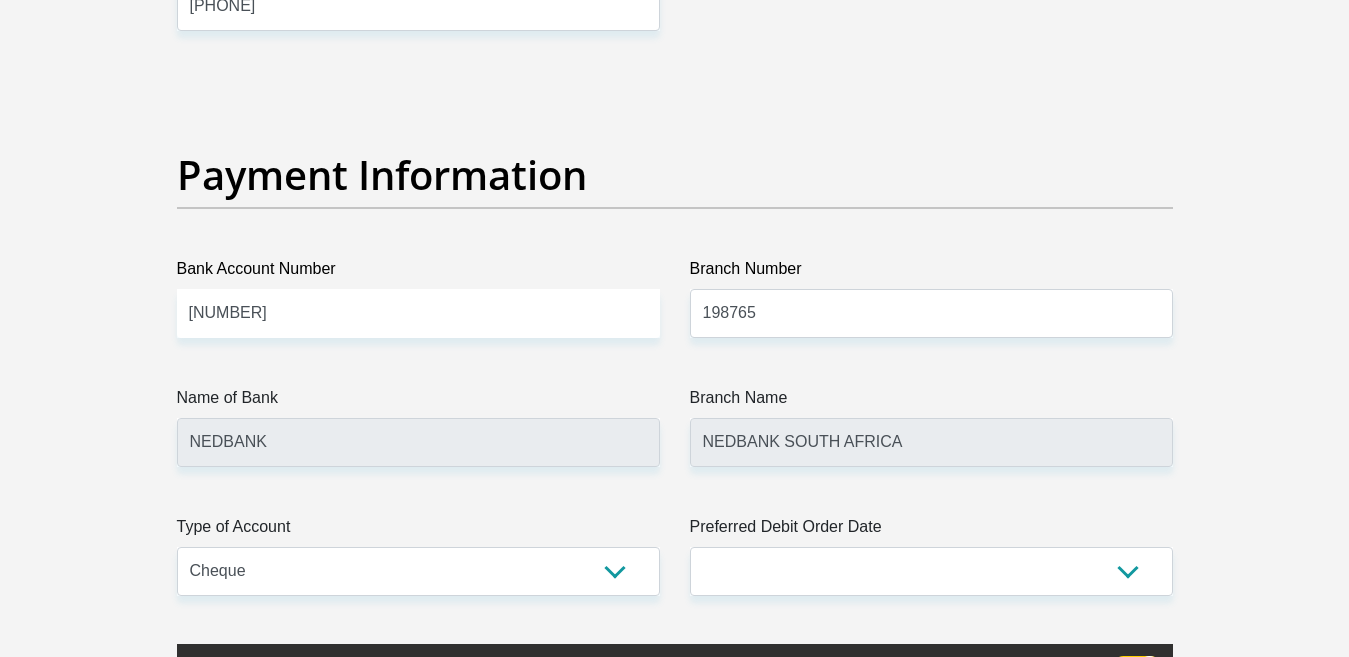 click on "Type of Account" at bounding box center [418, 531] 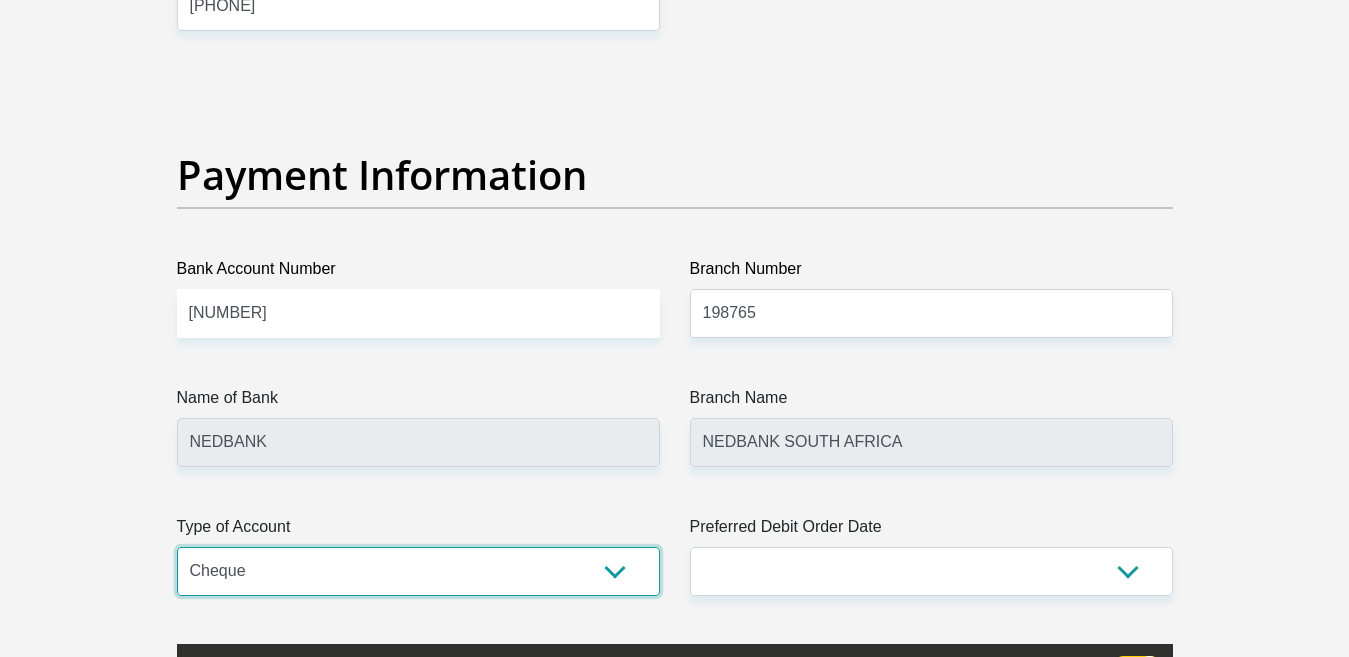 click on "Cheque
Savings" at bounding box center [418, 571] 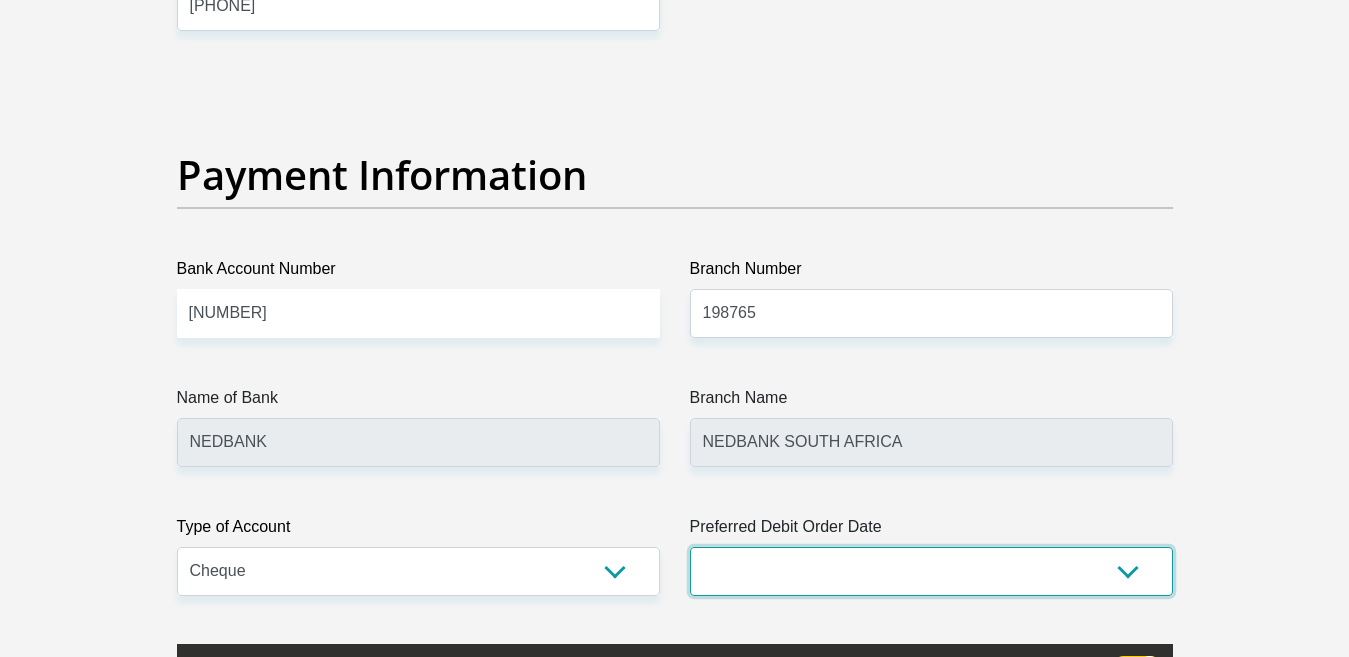 click on "1st
2nd
3rd
4th
5th
7th
18th
19th
20th
21st
22nd
23rd
24th
25th
26th
27th
28th
29th
30th" at bounding box center [931, 571] 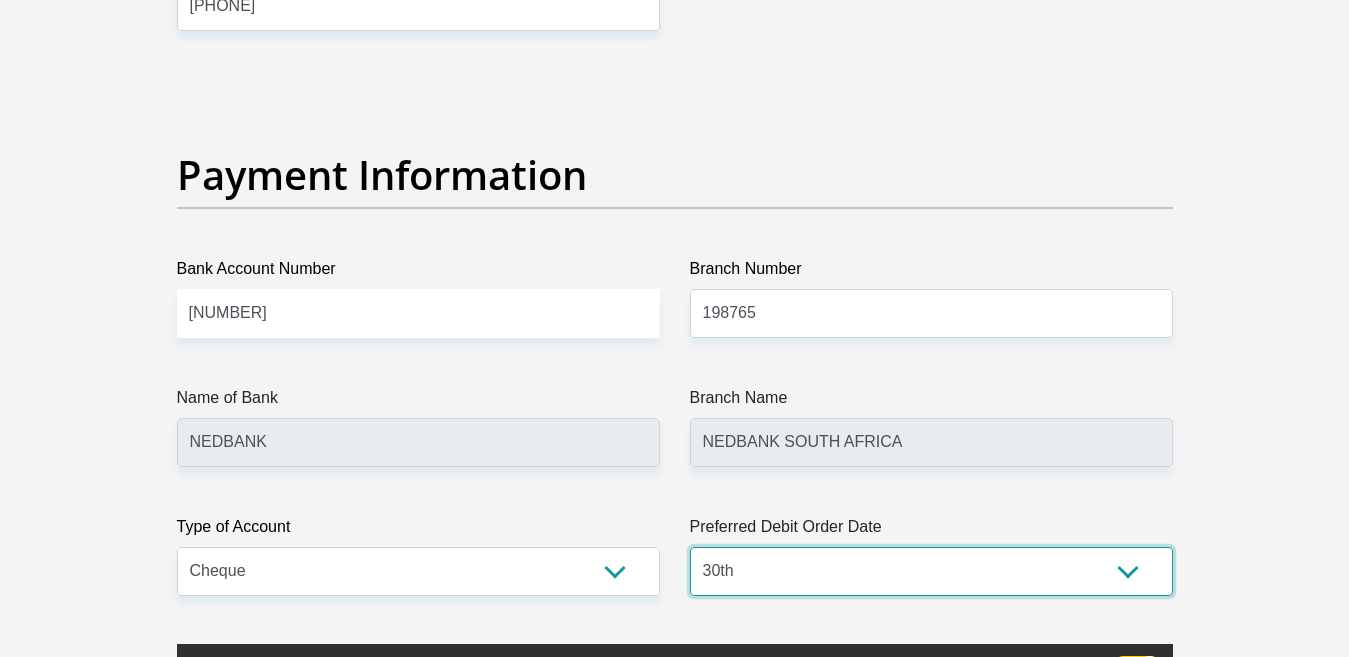 click on "1st
2nd
3rd
4th
5th
7th
18th
19th
20th
21st
22nd
23rd
24th
25th
26th
27th
28th
29th
30th" at bounding box center [931, 571] 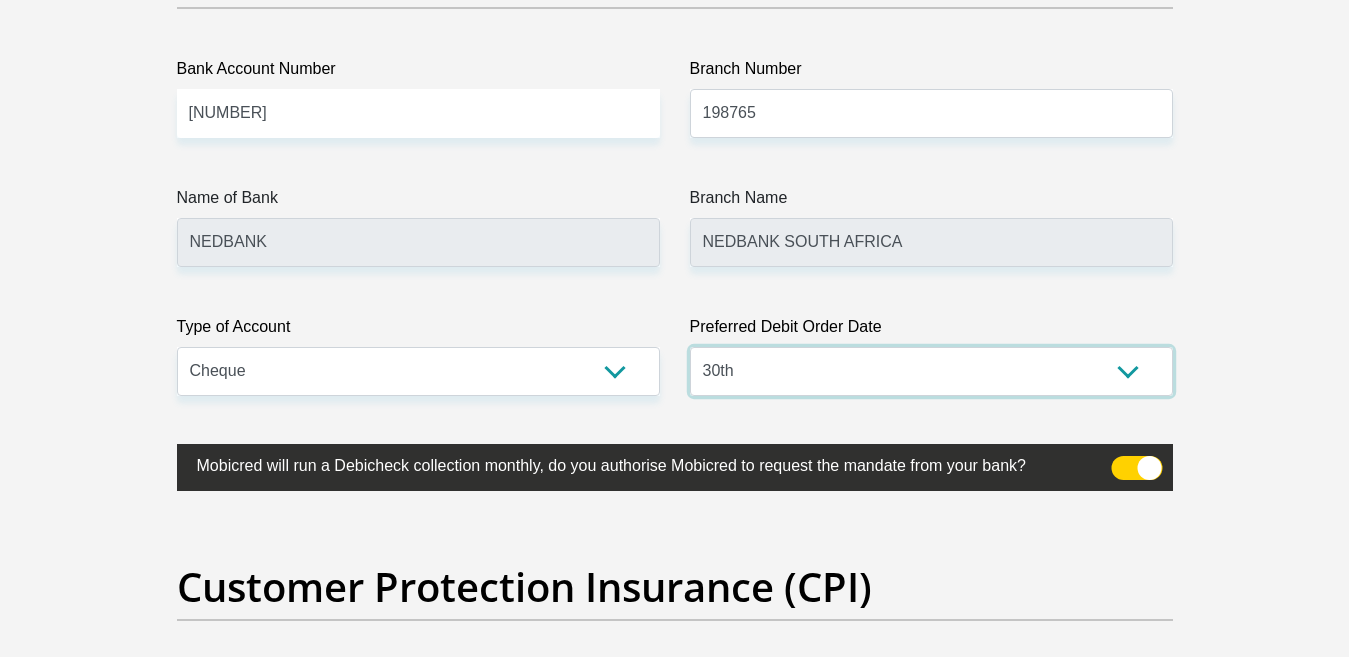 scroll, scrollTop: 4900, scrollLeft: 0, axis: vertical 